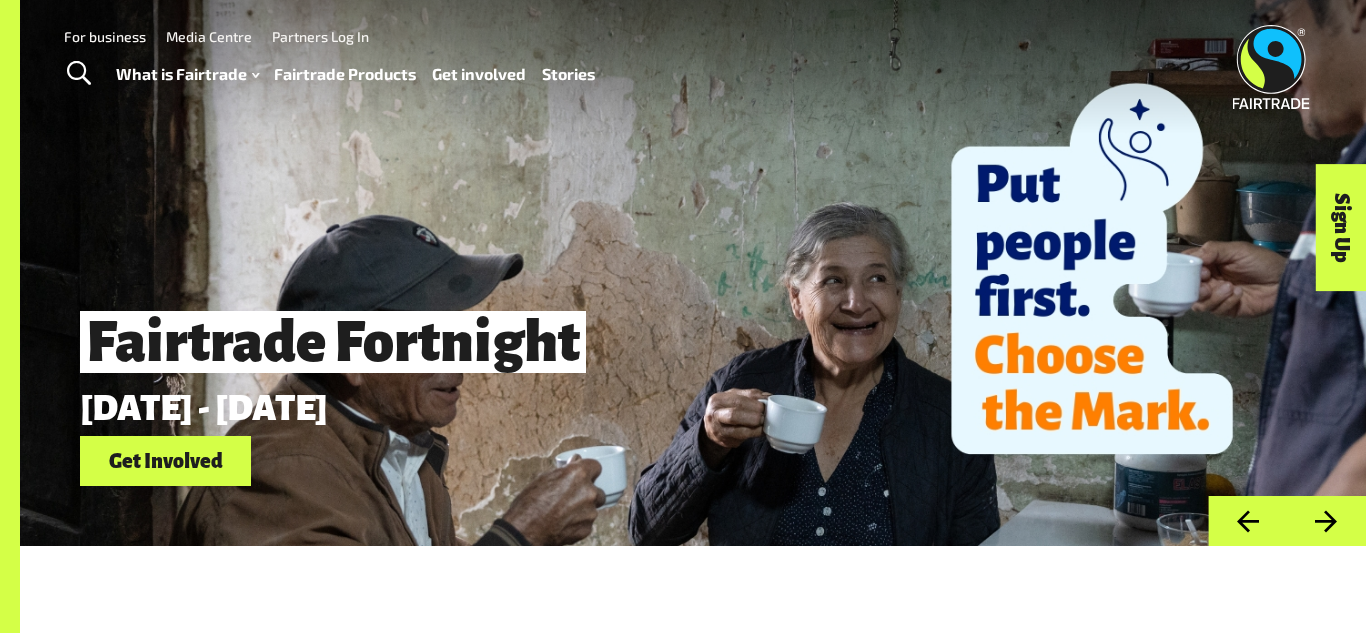 scroll, scrollTop: 0, scrollLeft: 0, axis: both 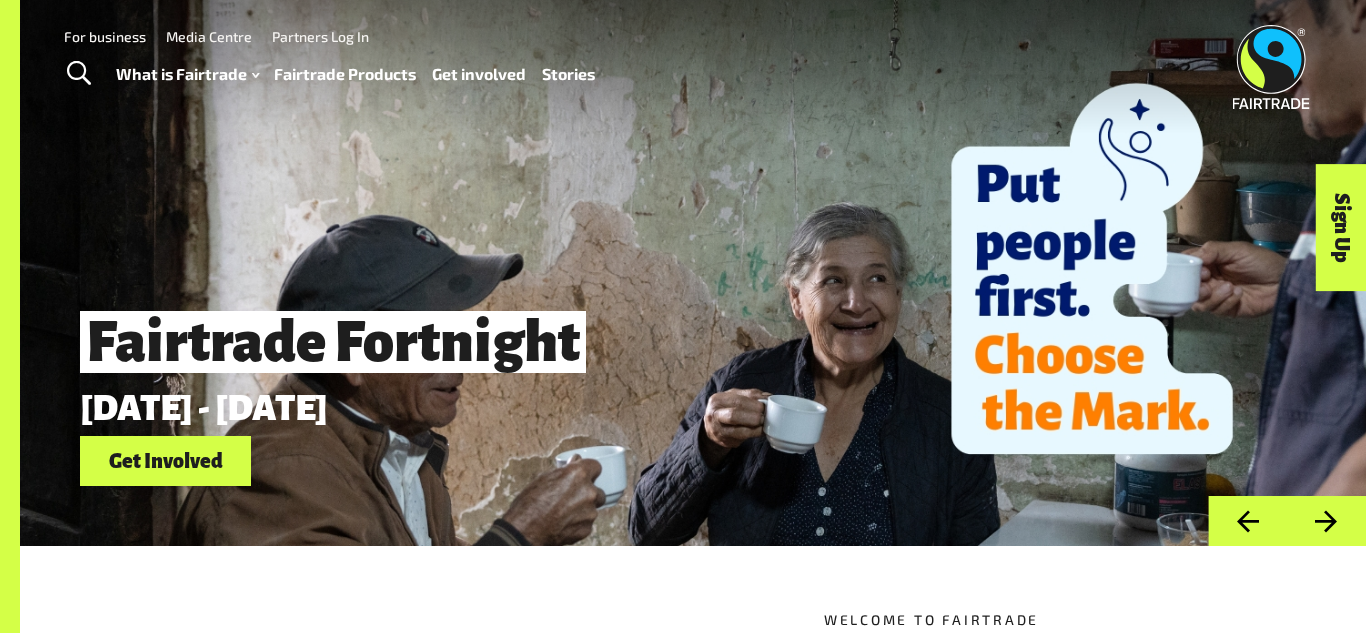 click on "Fairtrade Products" at bounding box center (345, 74) 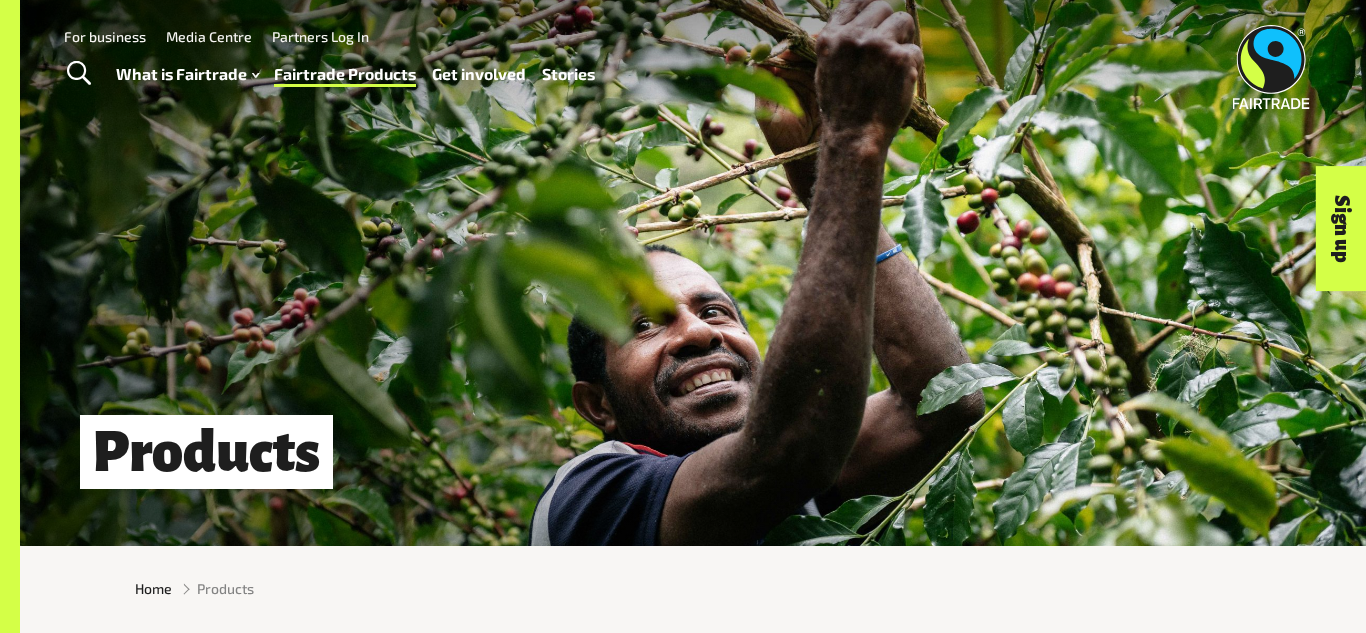 scroll, scrollTop: 0, scrollLeft: 0, axis: both 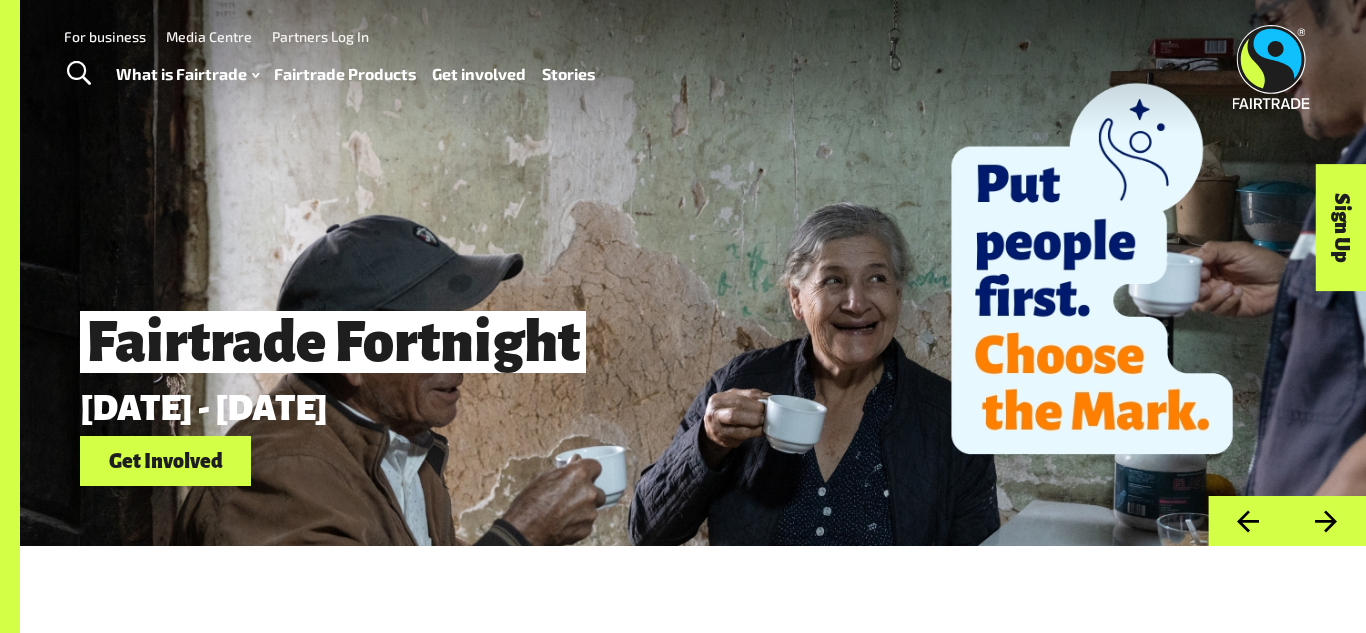 click on "Fairtrade Products" at bounding box center [345, 74] 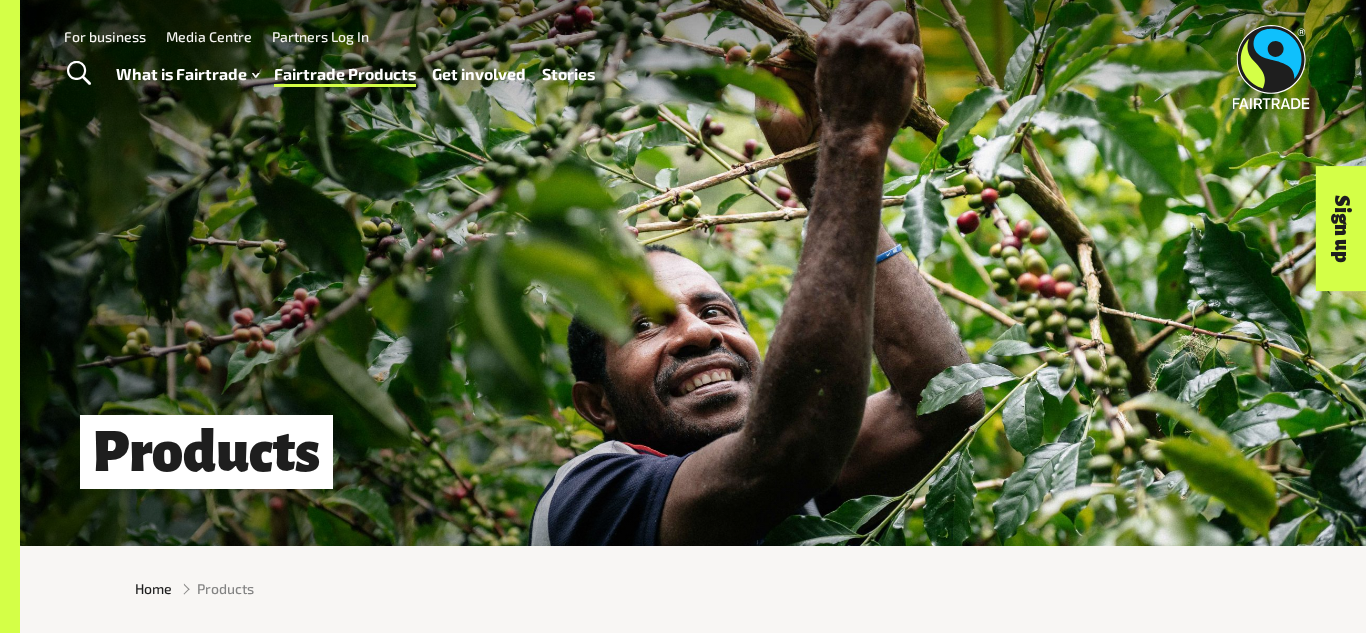 scroll, scrollTop: 0, scrollLeft: 0, axis: both 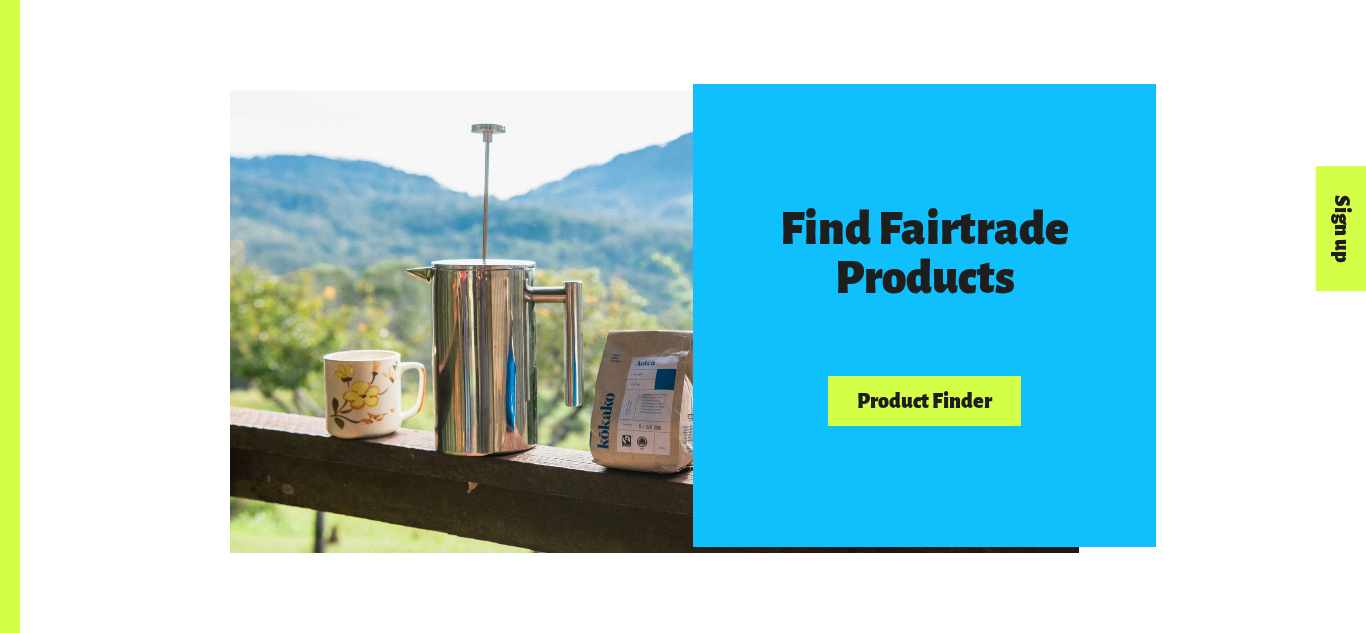 click on "Product Finder" at bounding box center [924, 401] 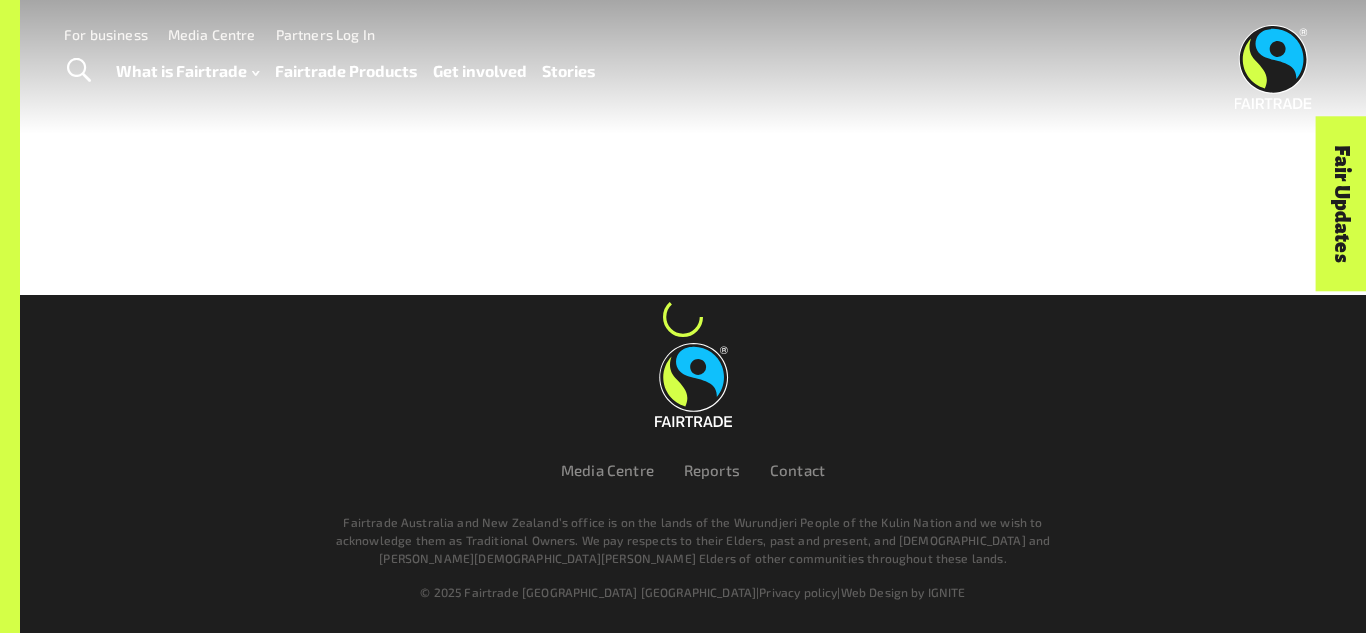 scroll, scrollTop: 0, scrollLeft: 0, axis: both 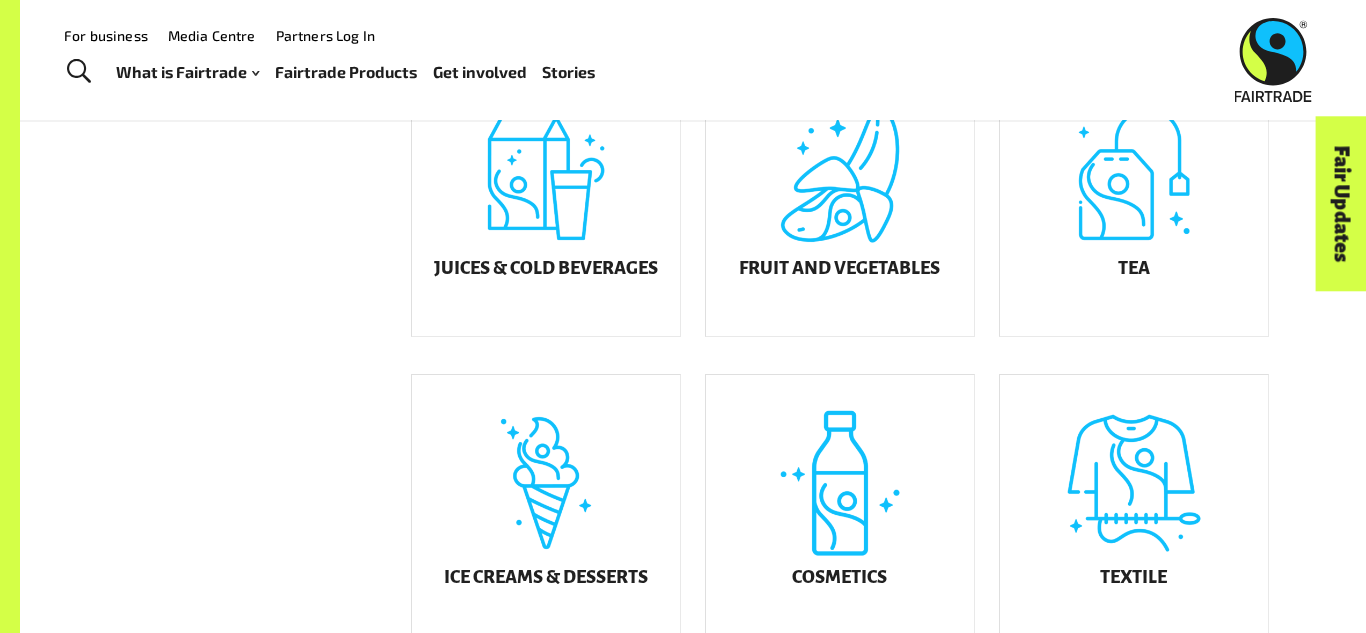 click on "For business
Media Centre
Partners Log In
What is Fairtrade
How Fairtrade works
Where Fairtrade works
Fast facts
Who we are
Reports
Fairtrade Products
Get involved
Fairtrade Fortnight 2025
Fairtrade Supporting Workplaces
2025 Fairtrade Supporting Workplaces
Stories" at bounding box center (493, 60) 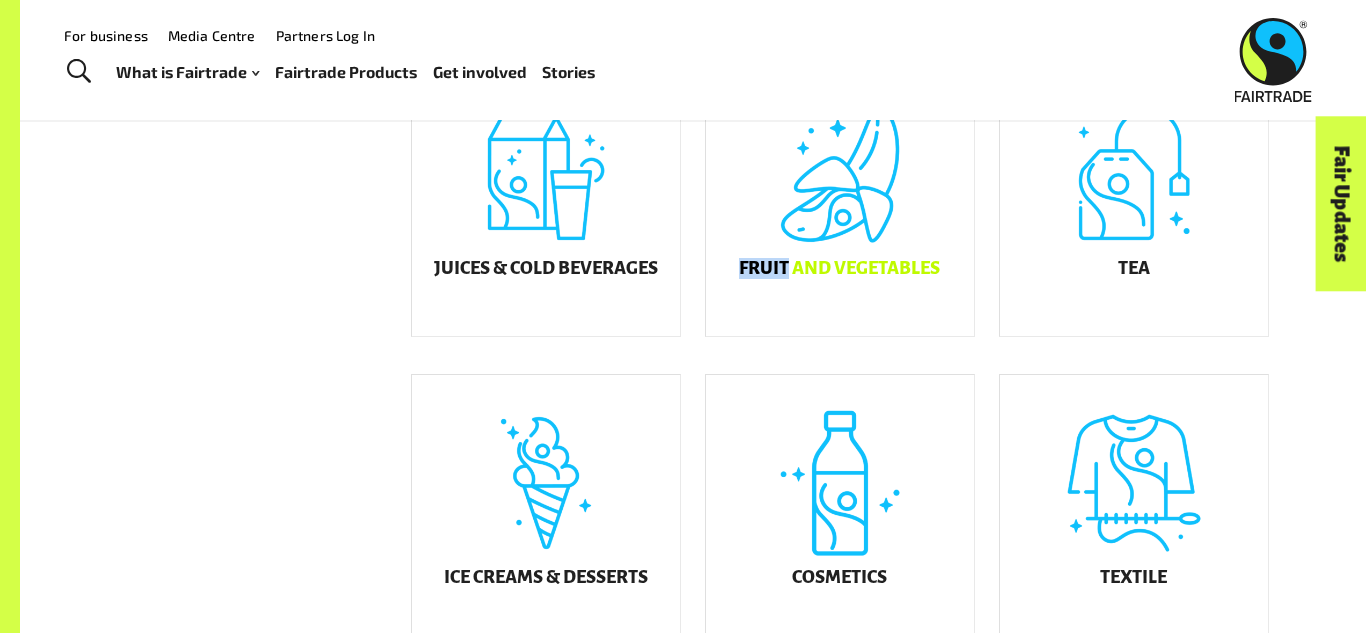 click on "Fruit and Vegetables" at bounding box center [840, 201] 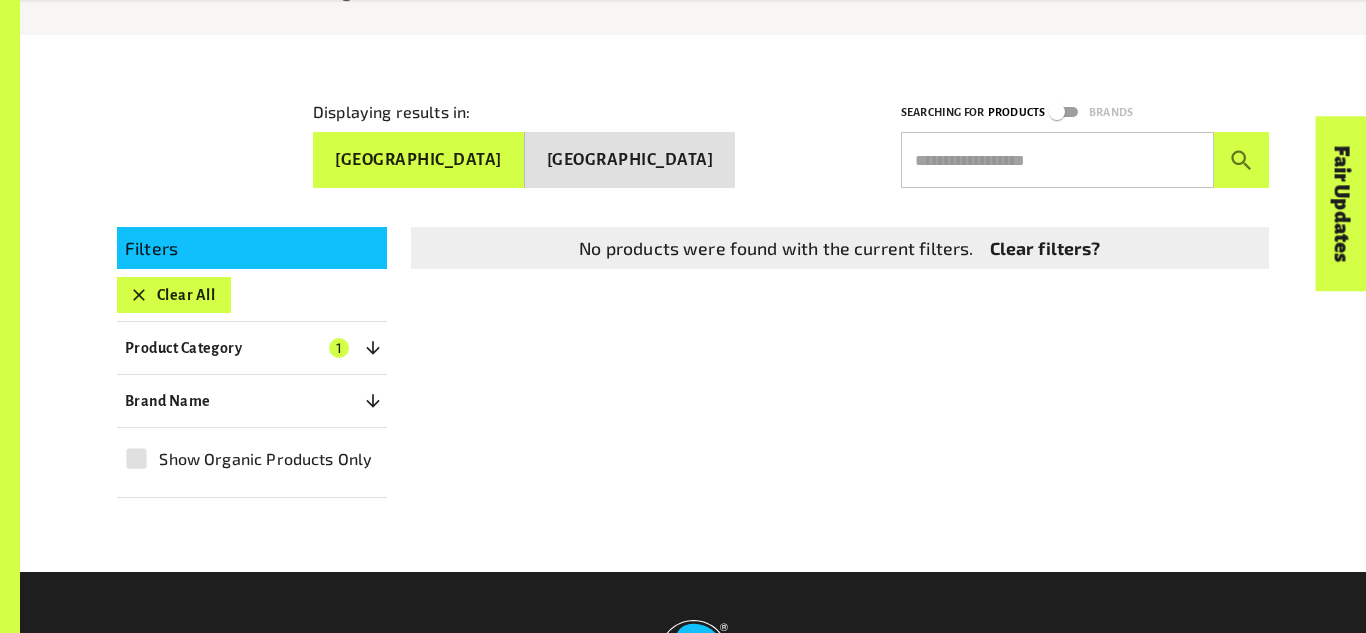 scroll, scrollTop: 294, scrollLeft: 0, axis: vertical 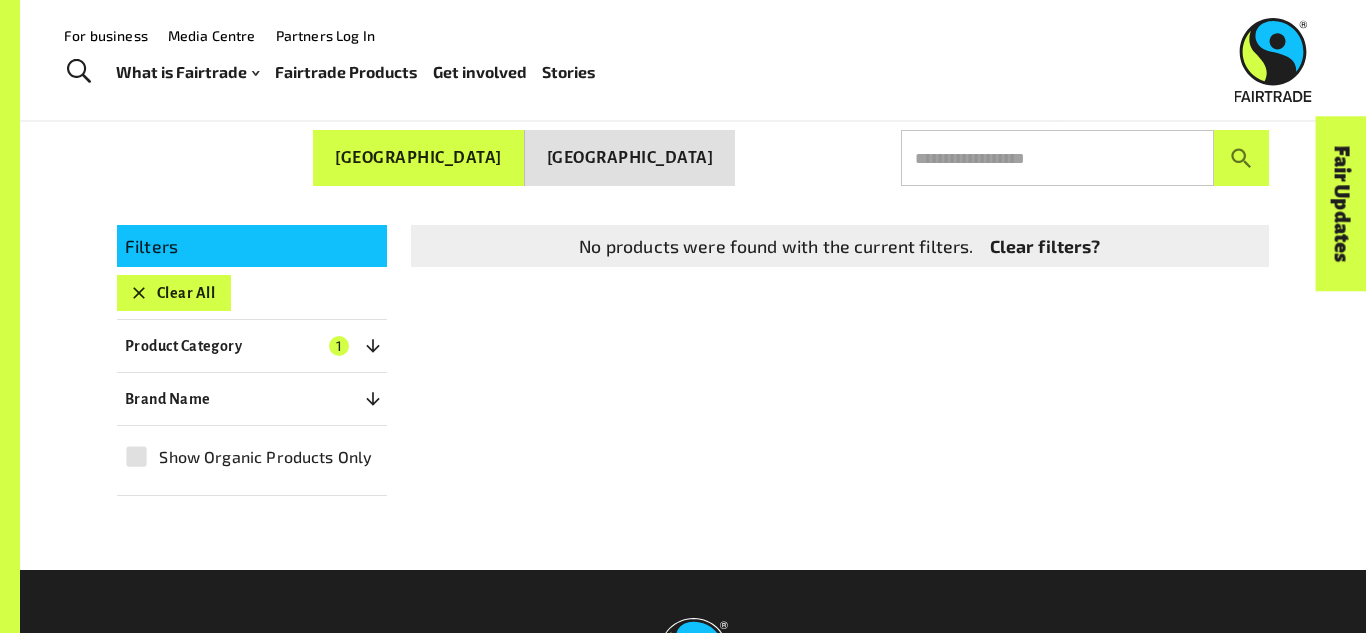 click on "Clear All" at bounding box center [174, 293] 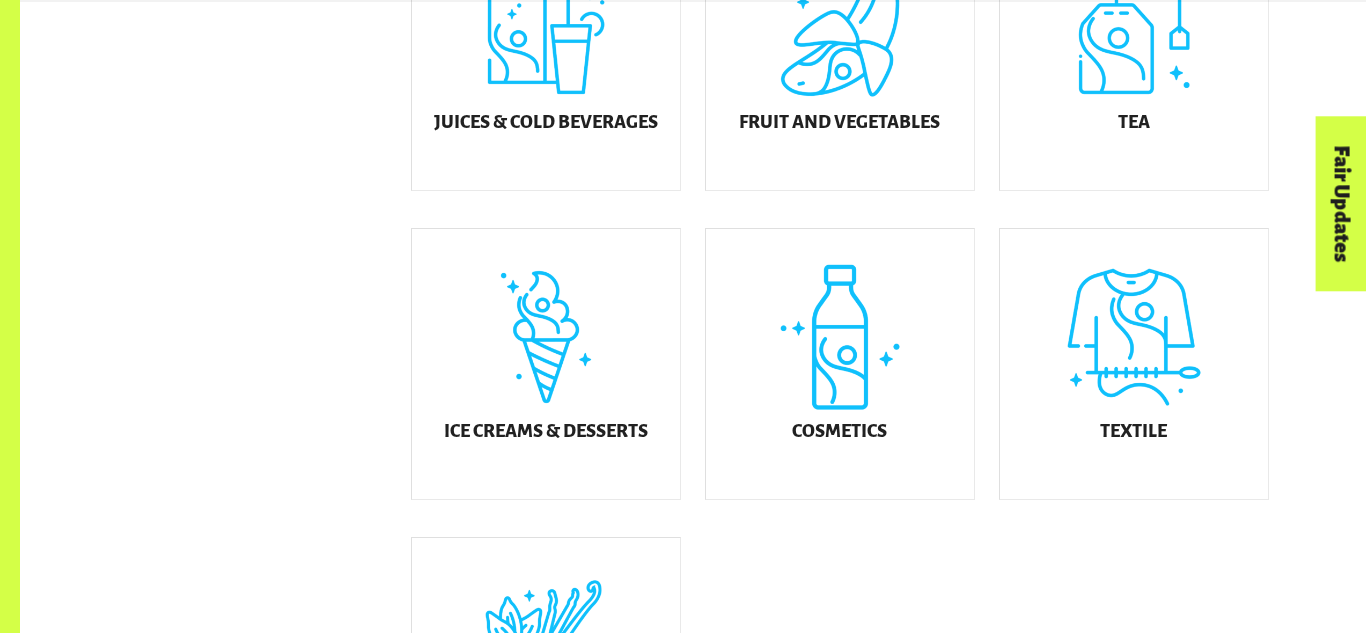 scroll, scrollTop: 1005, scrollLeft: 0, axis: vertical 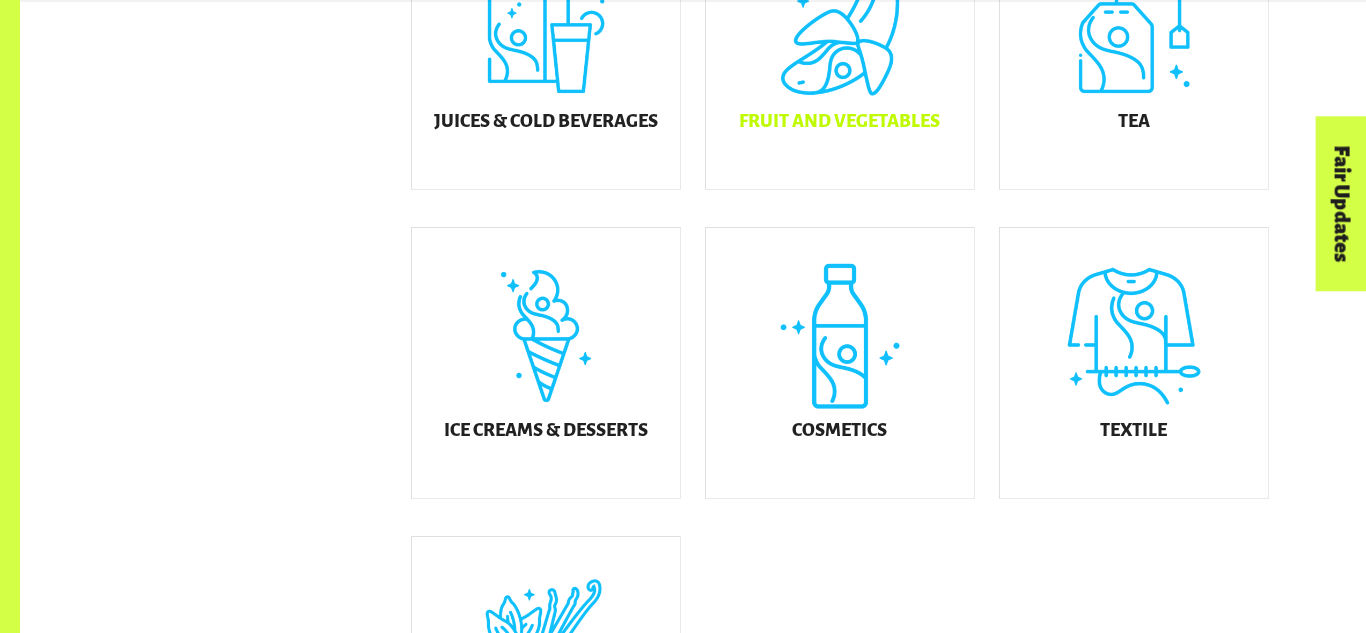 click on "Fruit and Vegetables" at bounding box center (840, 54) 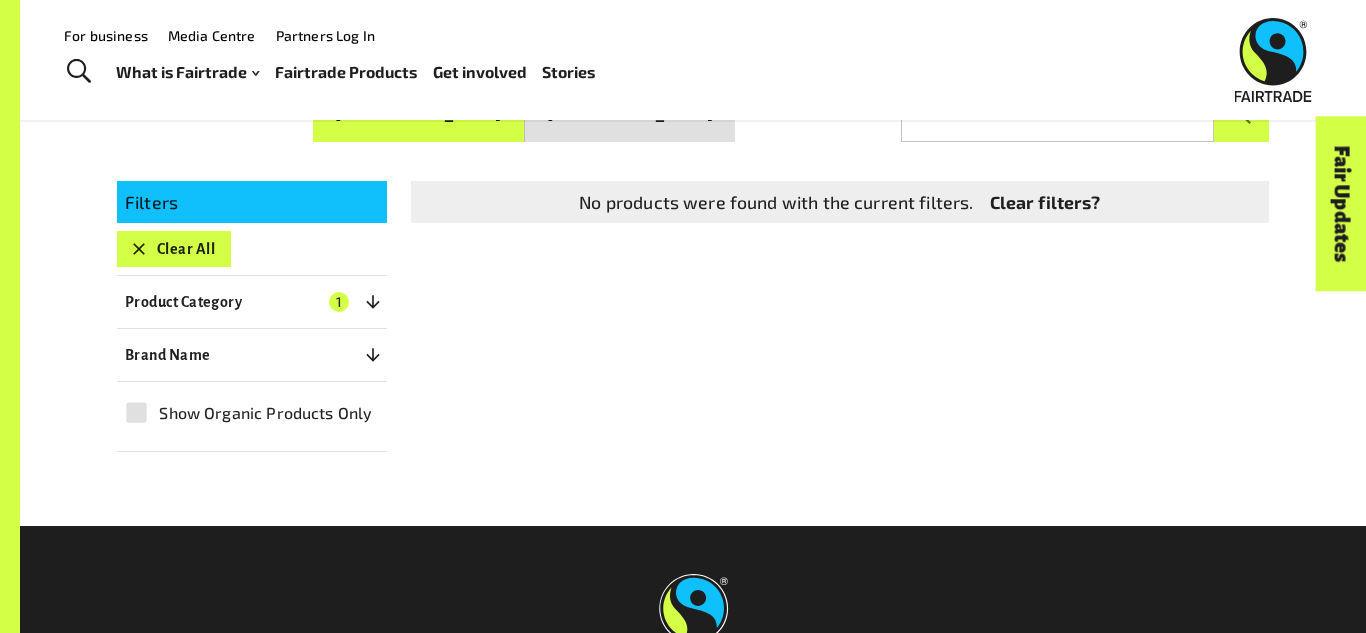 scroll, scrollTop: 327, scrollLeft: 0, axis: vertical 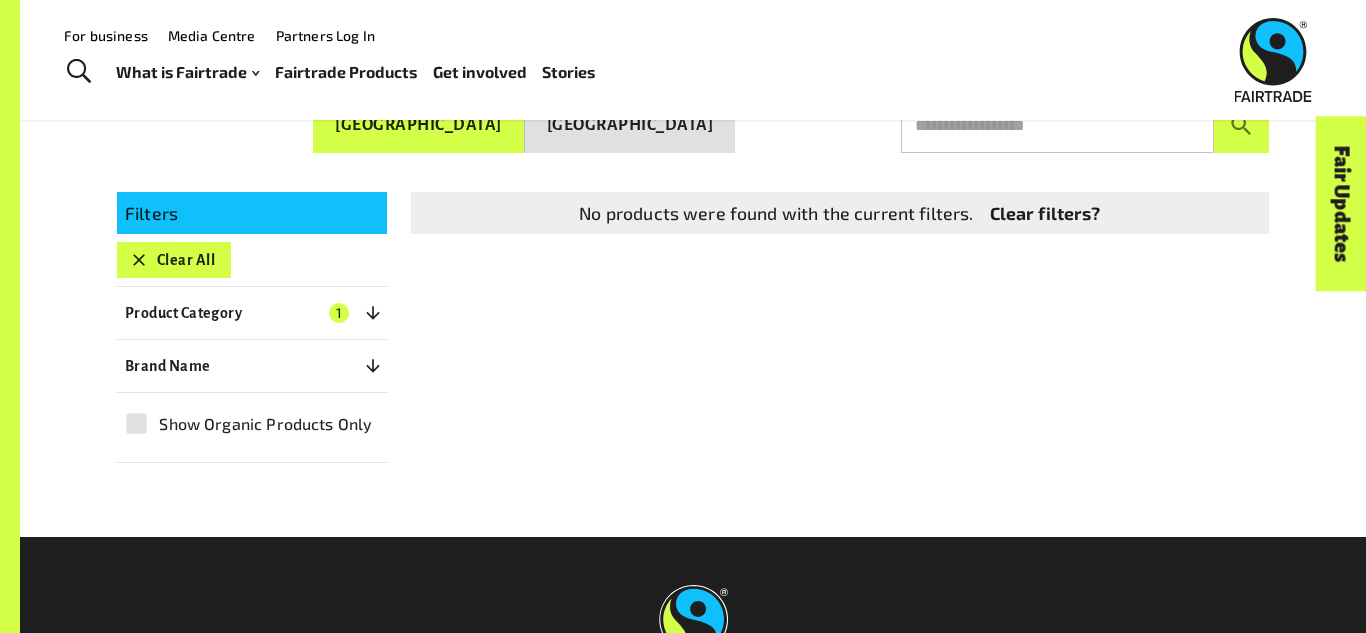click on "Show Organic Products Only" at bounding box center (265, 424) 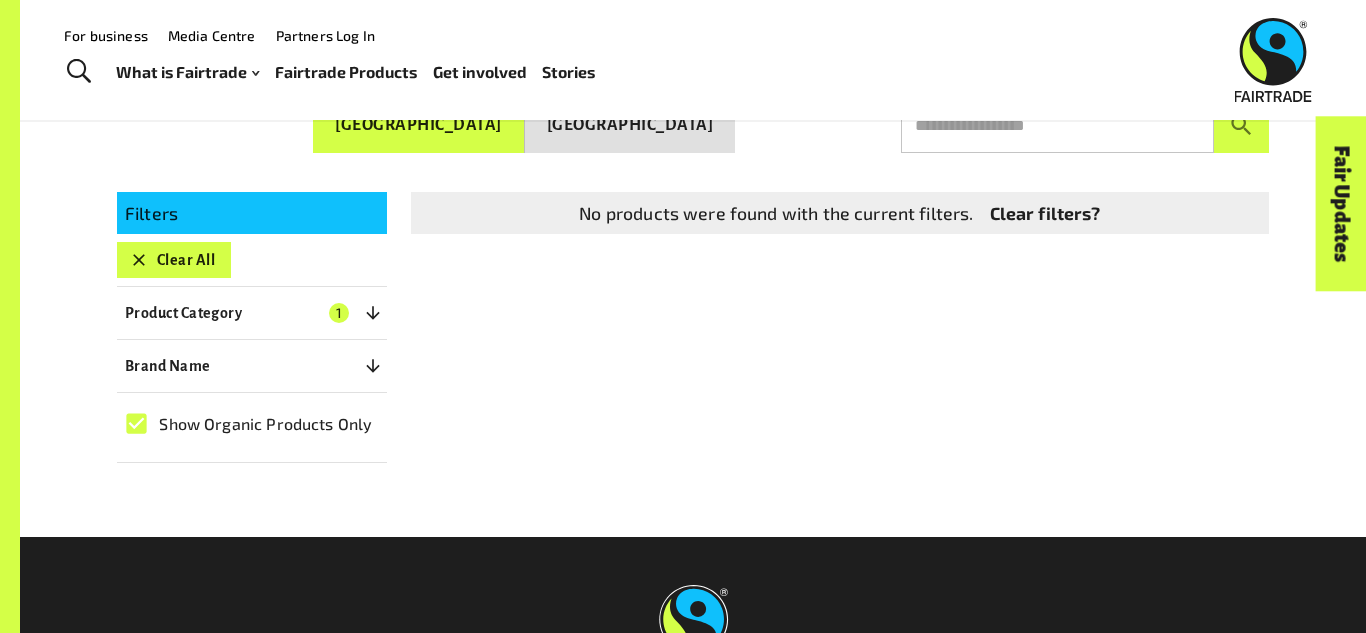 click on "Show Organic Products Only" at bounding box center [265, 424] 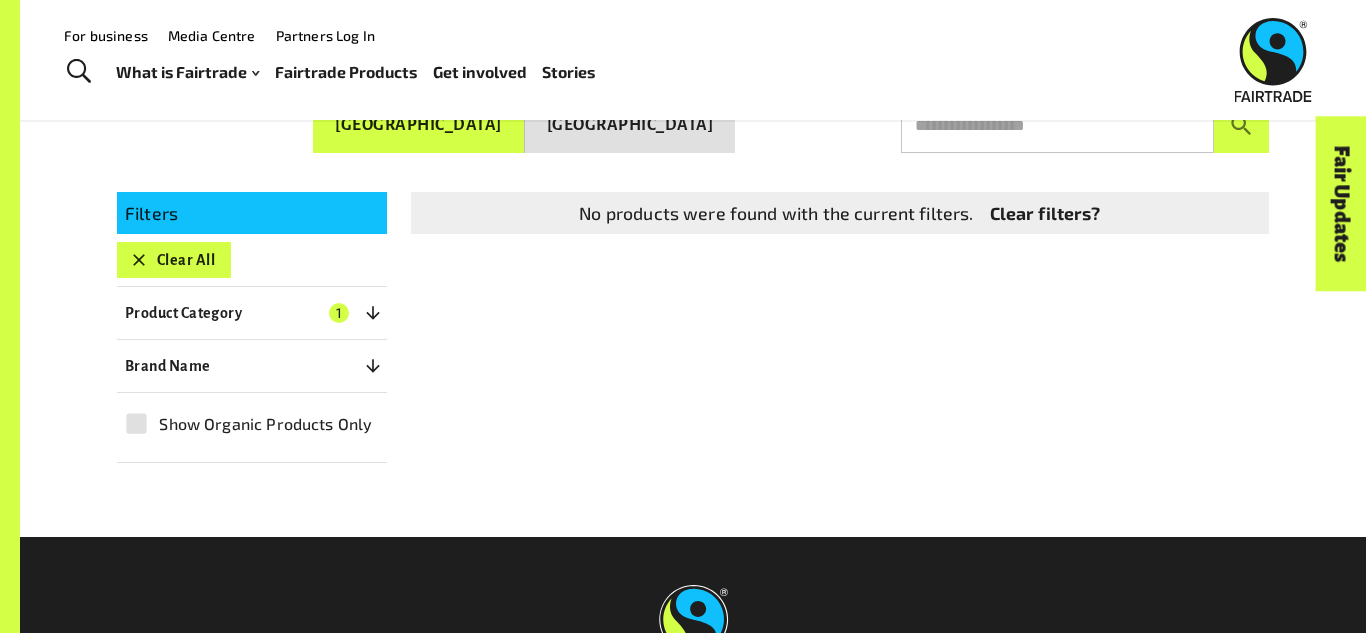 click on "Product Category 1" at bounding box center (252, 313) 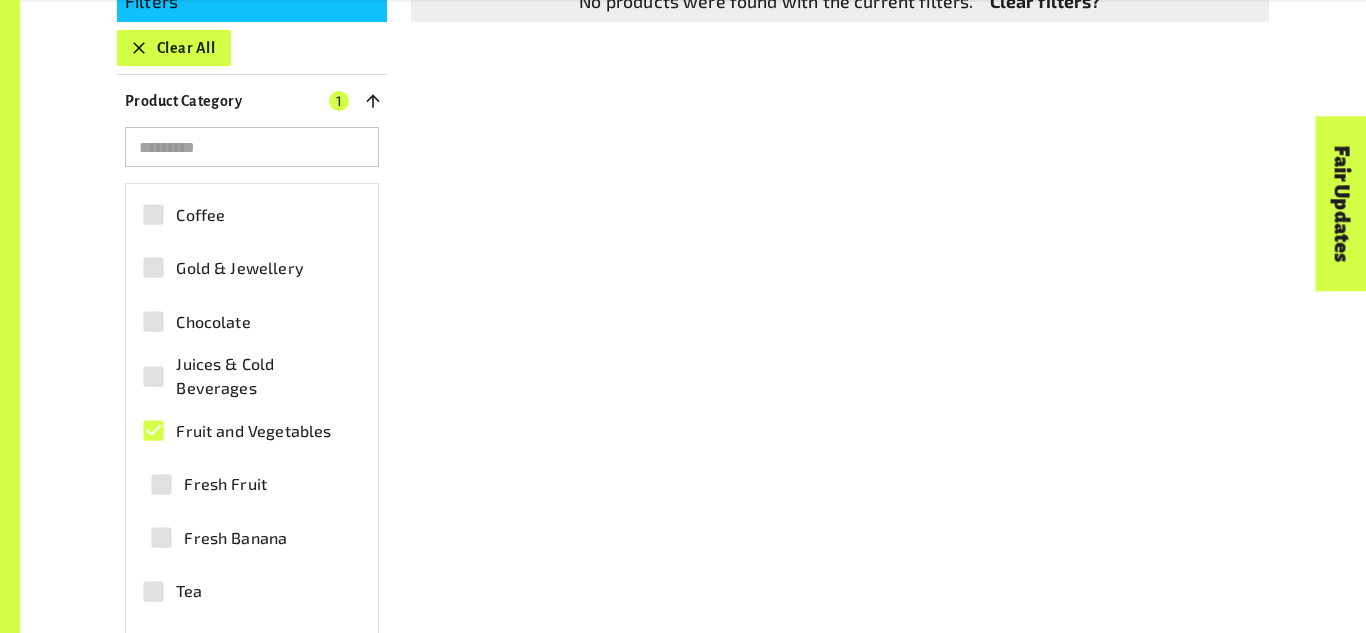 scroll, scrollTop: 548, scrollLeft: 0, axis: vertical 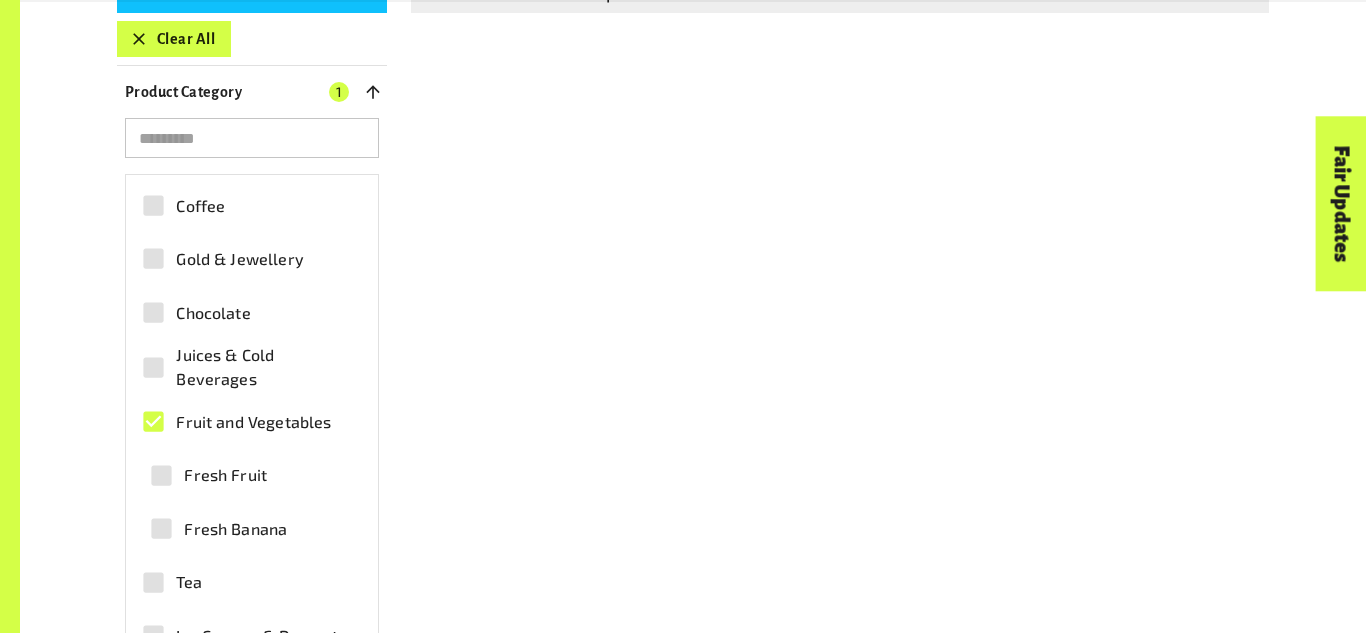 click on "Fruit and Vegetables" at bounding box center (253, 422) 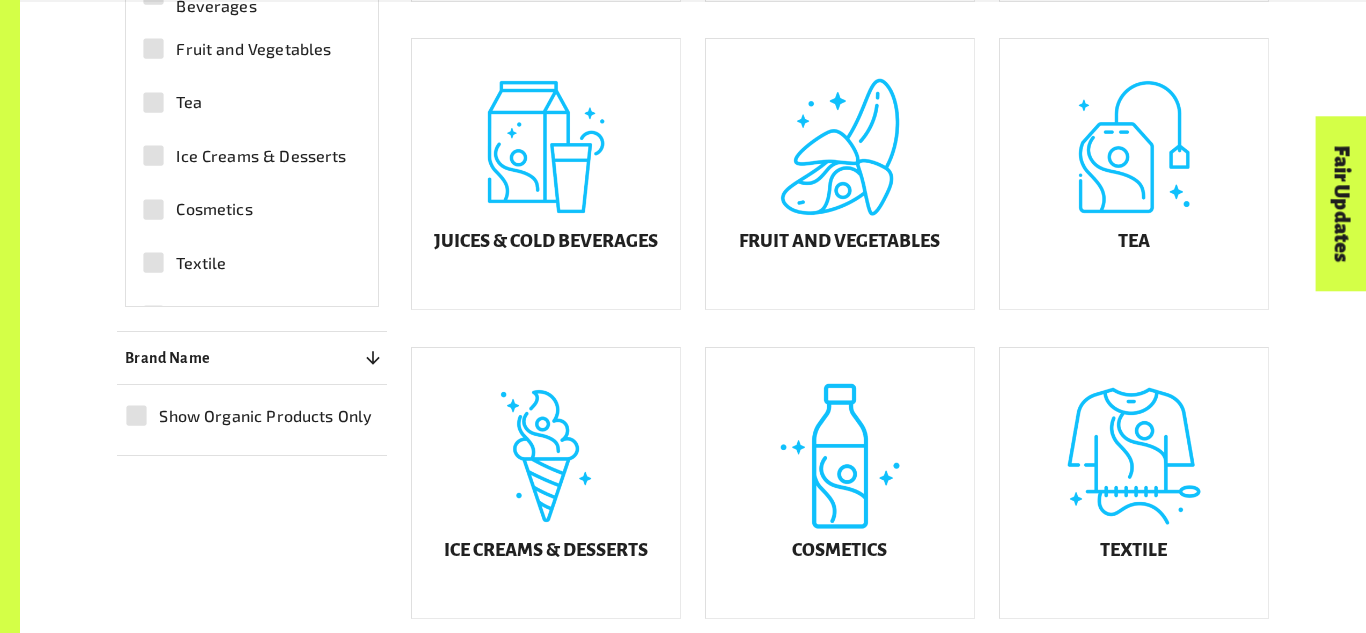 scroll, scrollTop: 904, scrollLeft: 0, axis: vertical 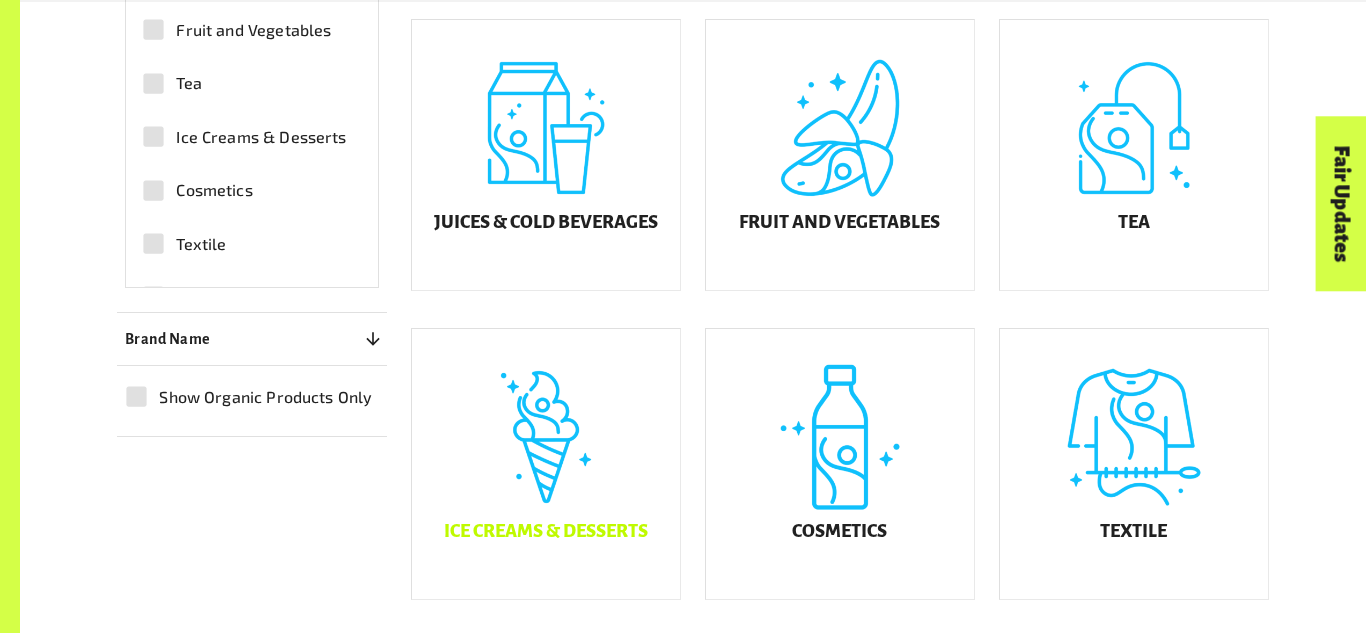 click on "Ice Creams & Desserts" at bounding box center (546, 464) 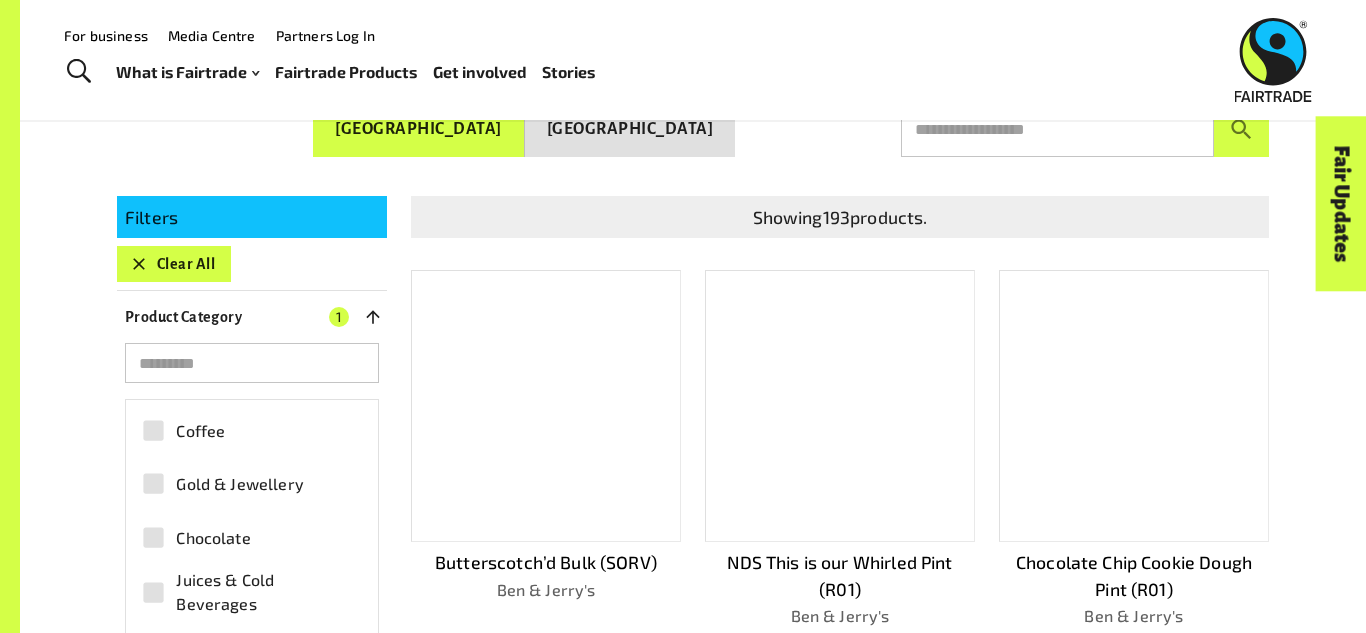 scroll, scrollTop: 321, scrollLeft: 0, axis: vertical 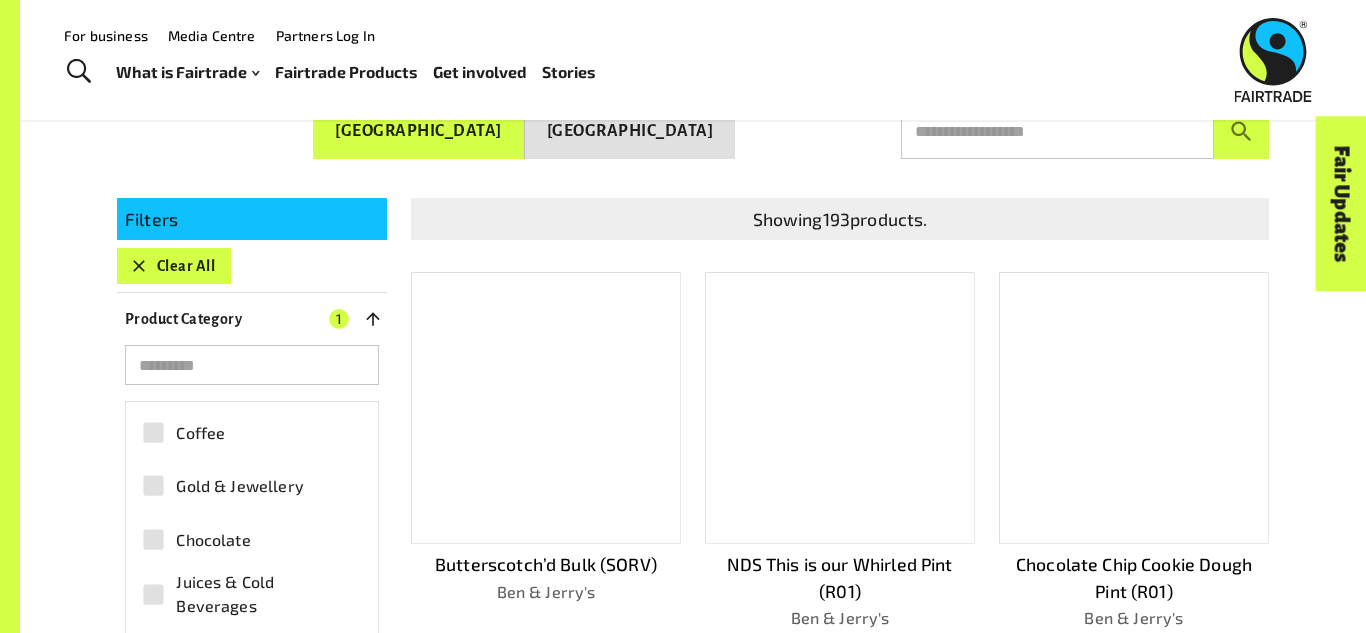 click on "[GEOGRAPHIC_DATA]" at bounding box center (630, 131) 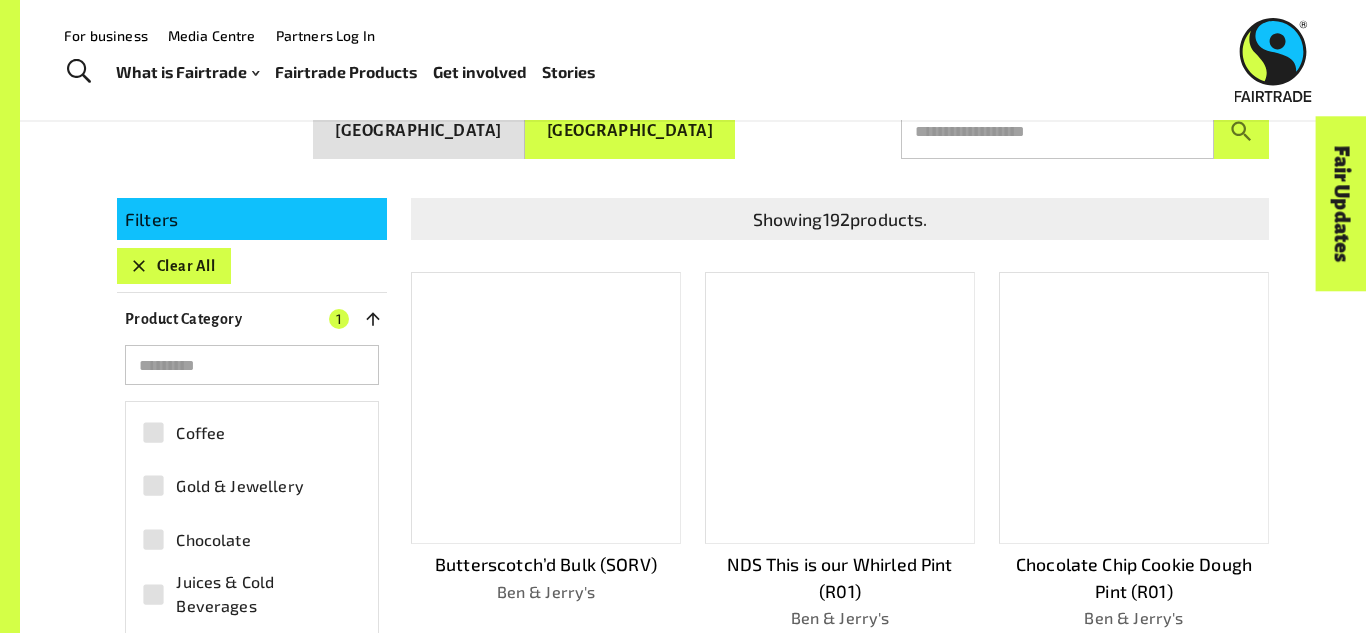 click on "[GEOGRAPHIC_DATA]" at bounding box center (419, 131) 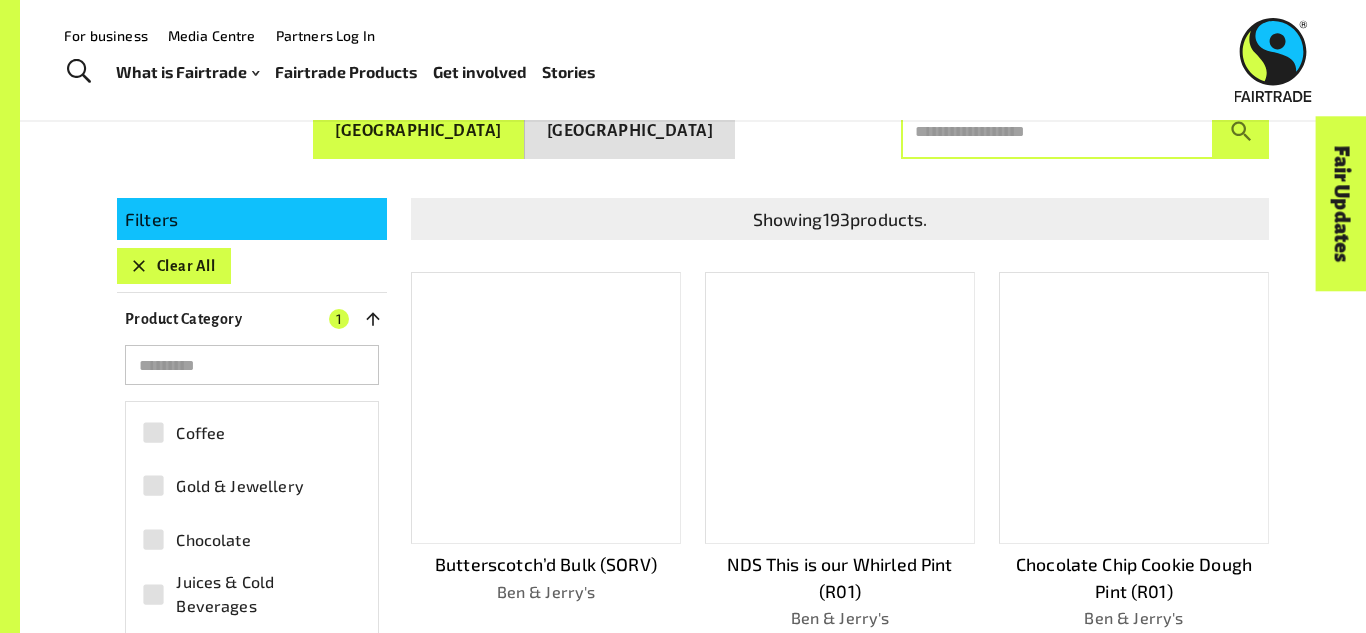 click at bounding box center (1057, 131) 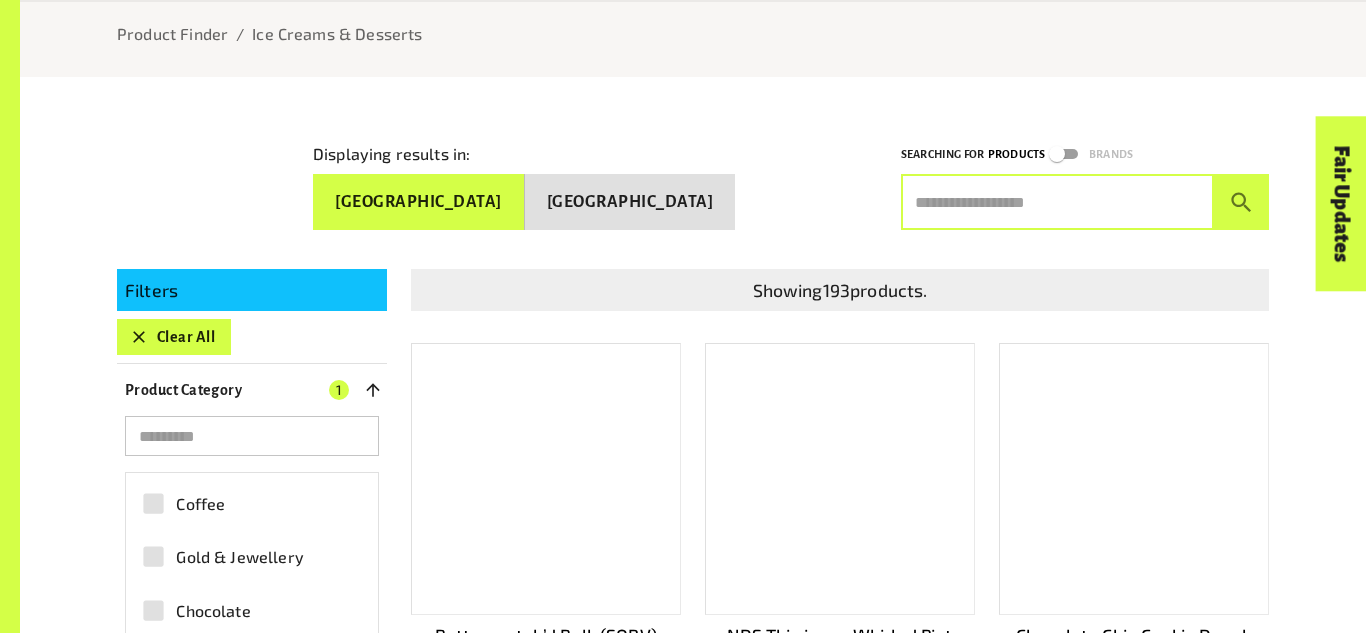 scroll, scrollTop: 251, scrollLeft: 0, axis: vertical 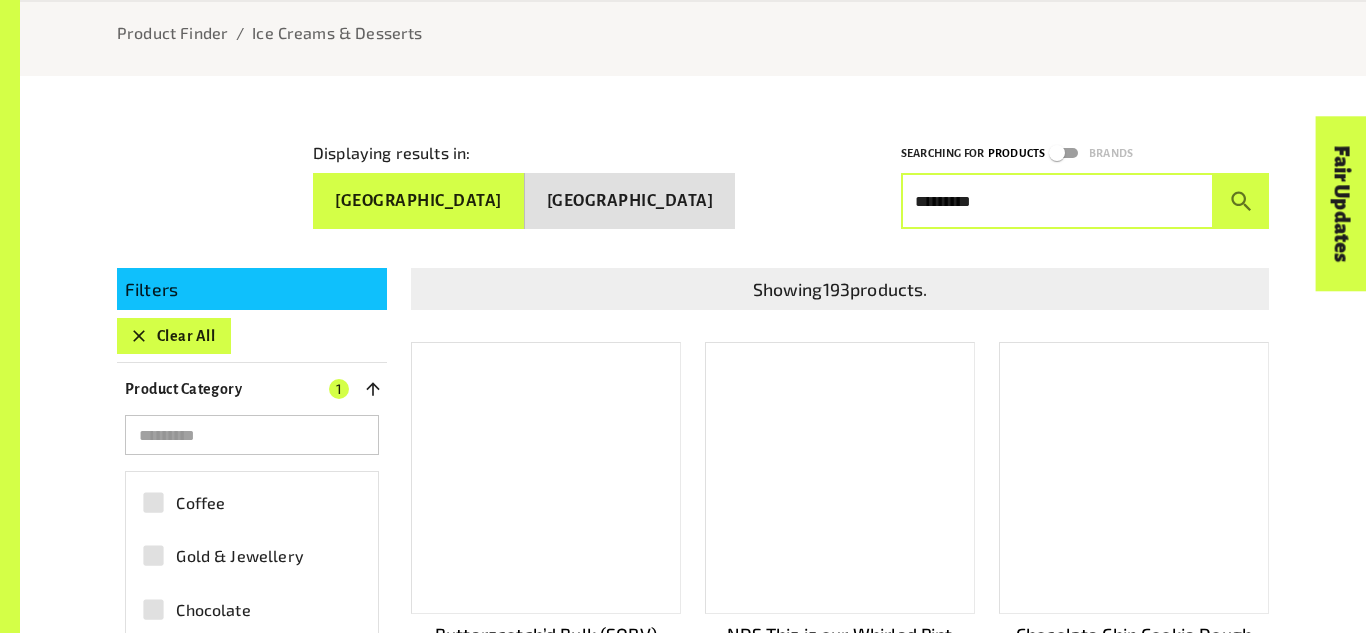 type on "*********" 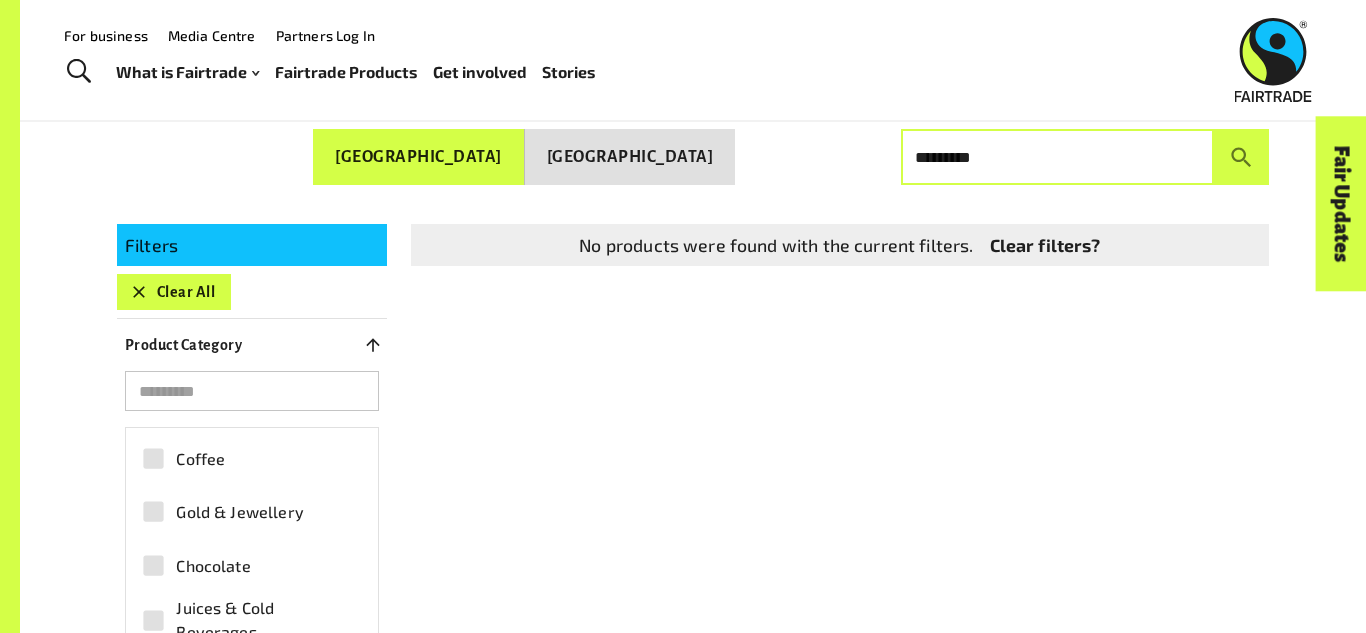 scroll, scrollTop: 296, scrollLeft: 0, axis: vertical 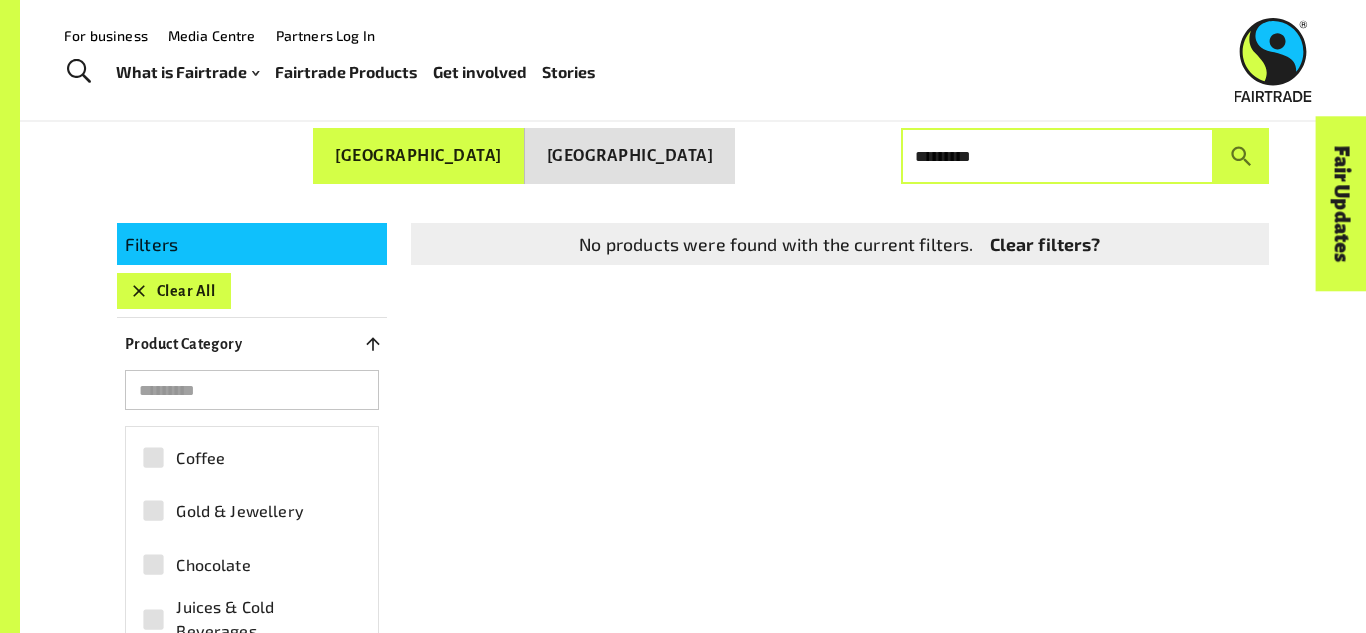 click on "[GEOGRAPHIC_DATA]" at bounding box center (630, 156) 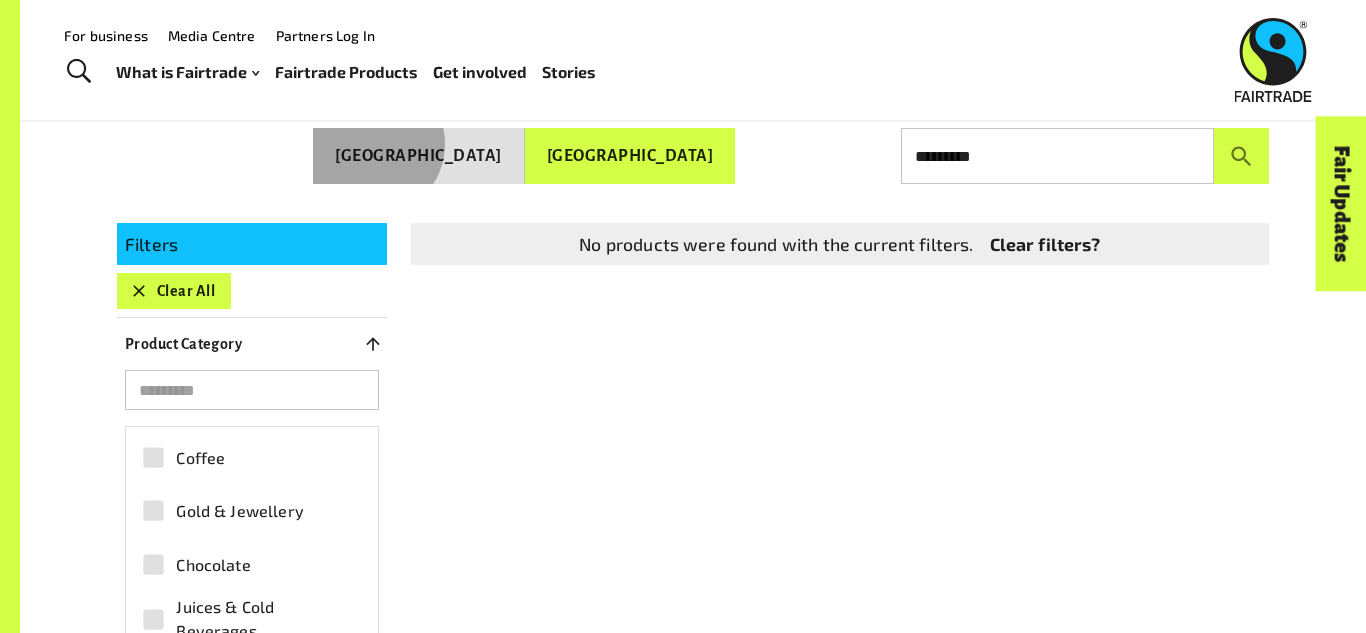 click on "[GEOGRAPHIC_DATA]" at bounding box center (419, 156) 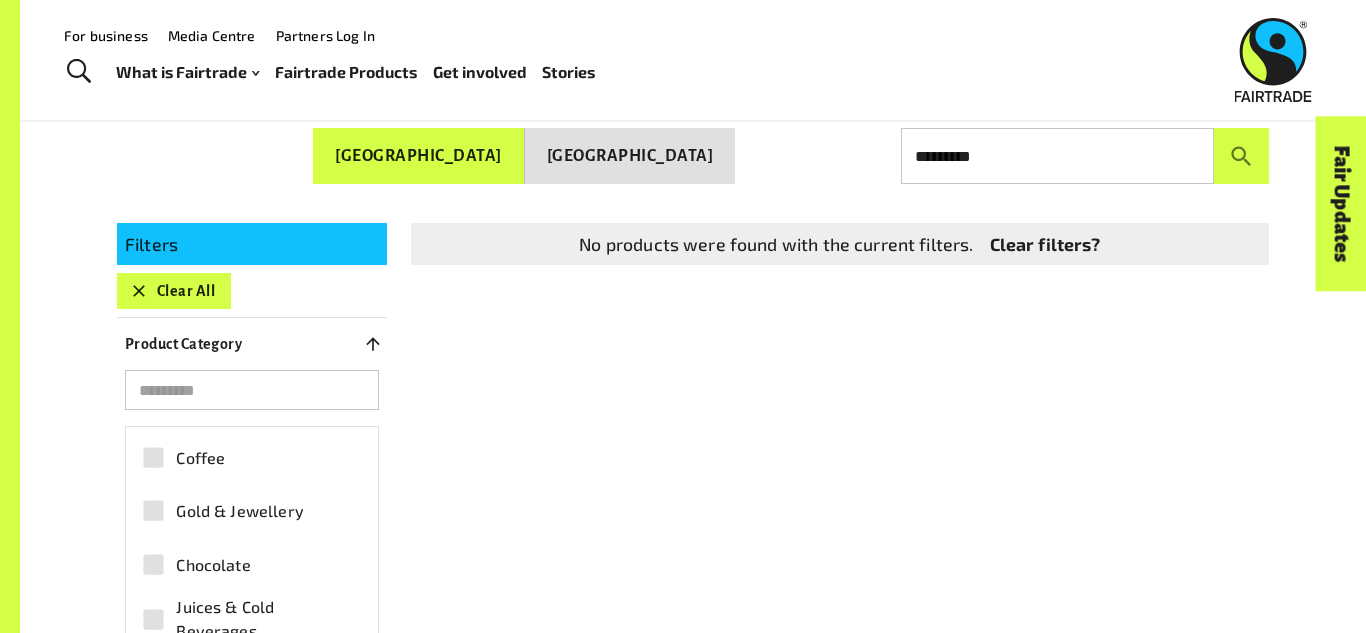click at bounding box center [252, 390] 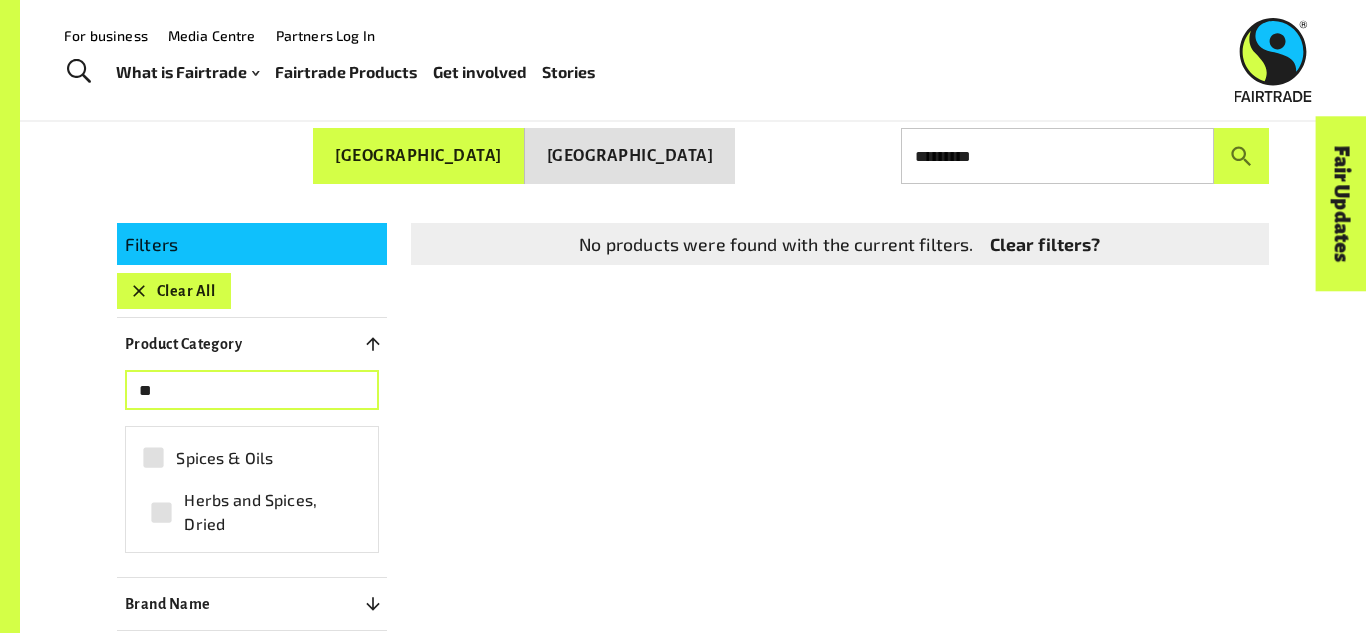 type on "*" 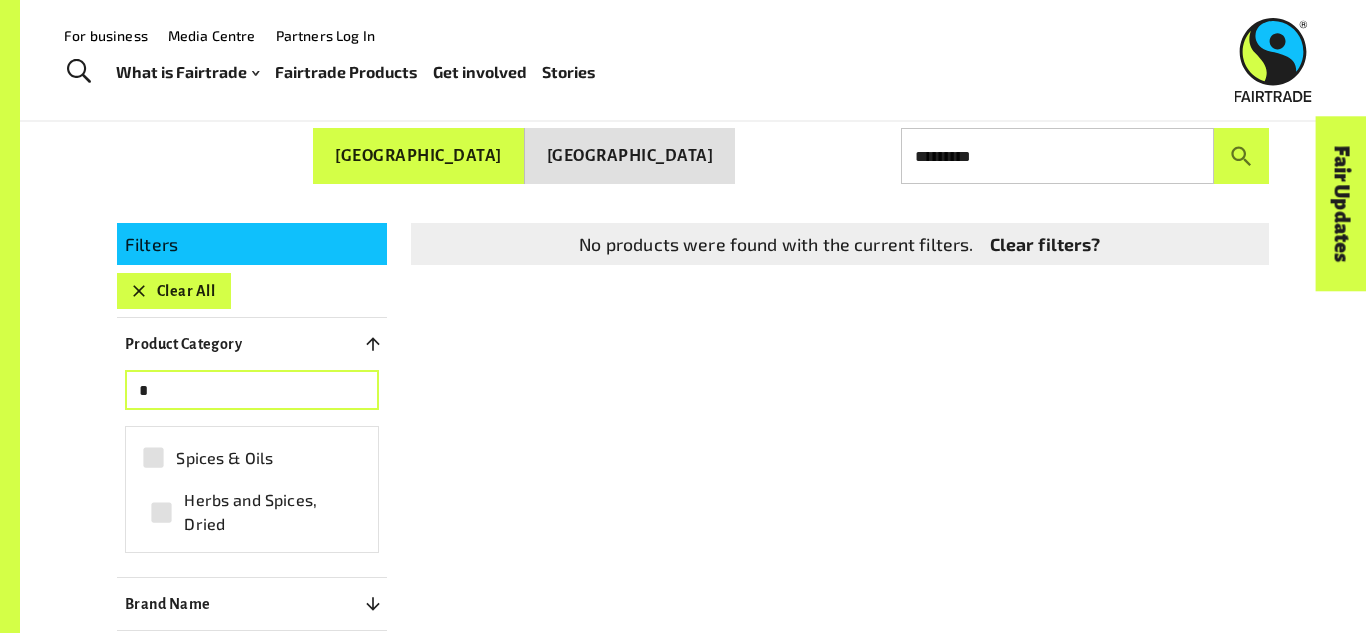 type 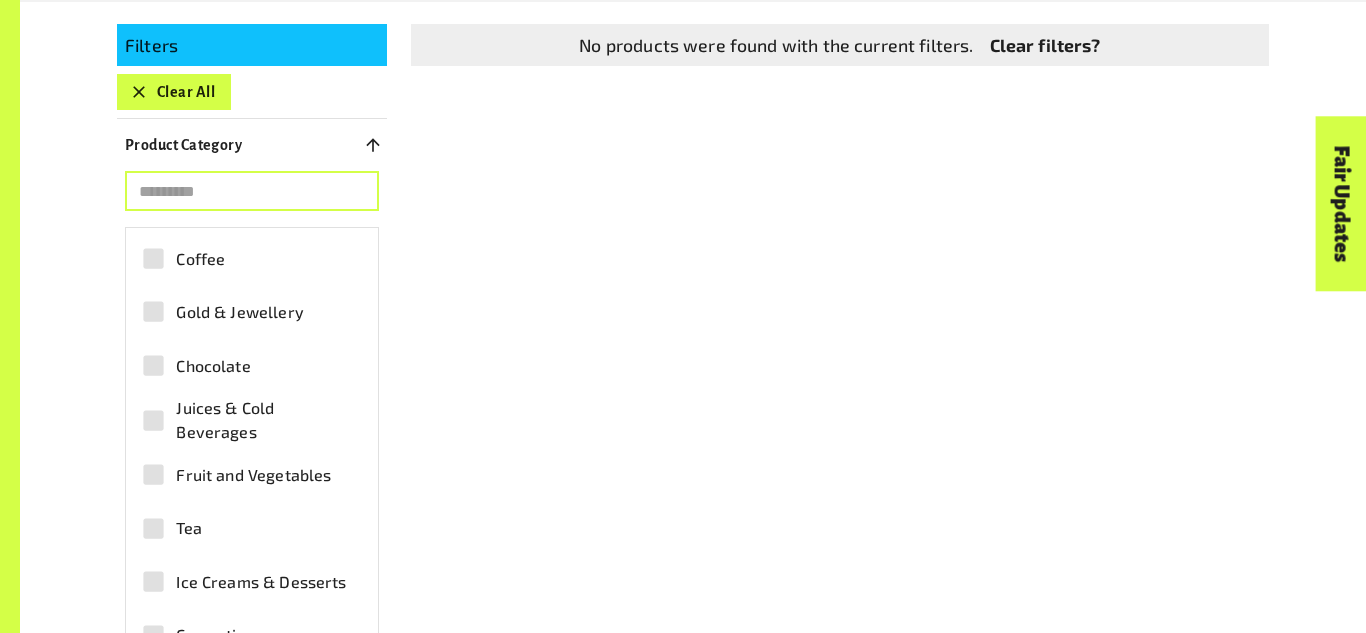 scroll, scrollTop: 499, scrollLeft: 0, axis: vertical 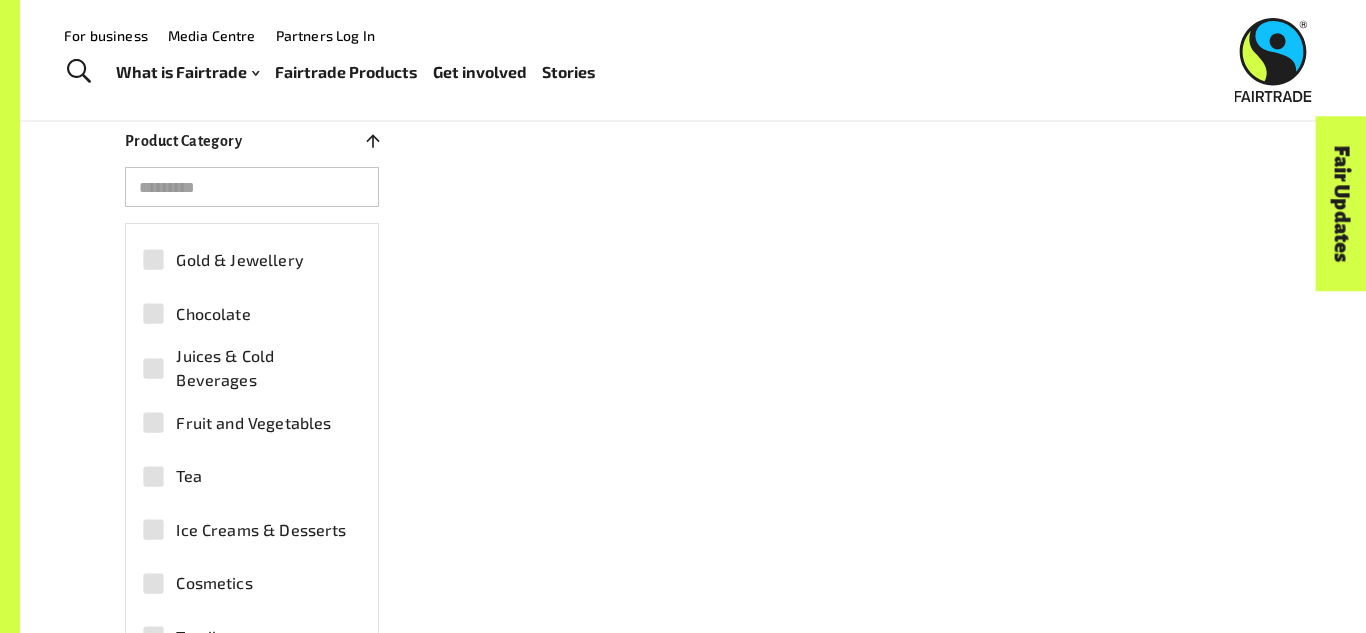 click on "Fruit and Vegetables" at bounding box center [253, 423] 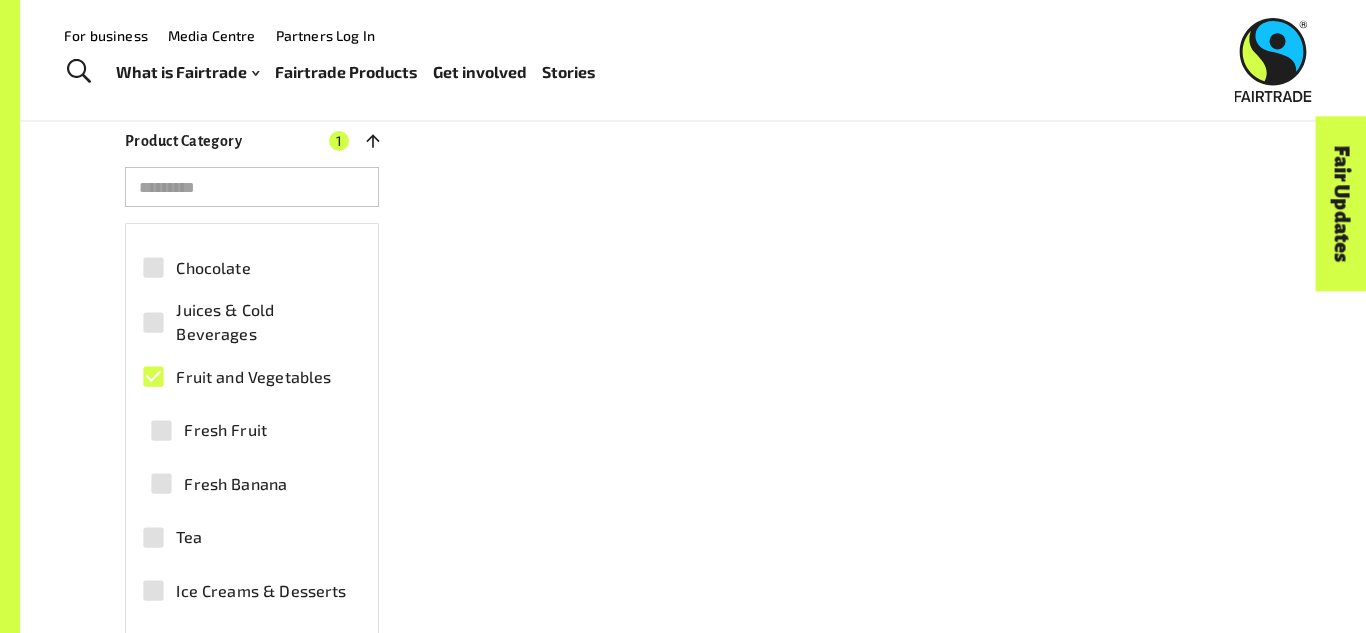 scroll, scrollTop: 100, scrollLeft: 0, axis: vertical 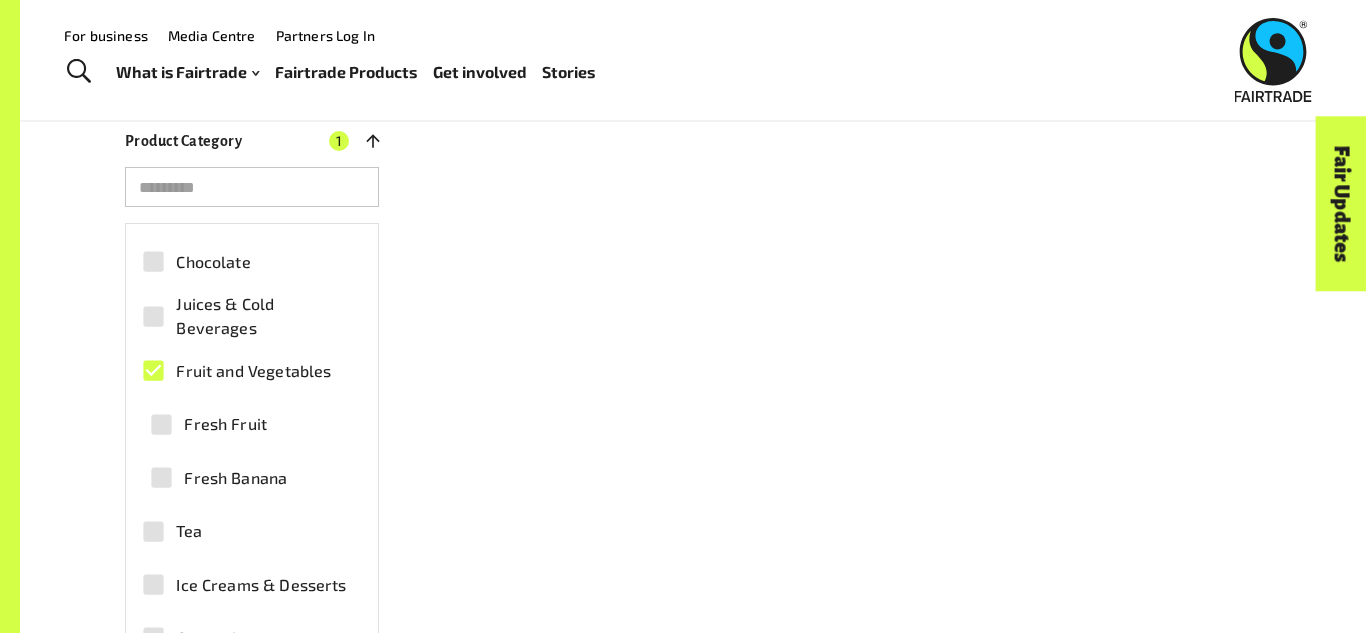 click on "Fruit and Vegetables" at bounding box center (253, 371) 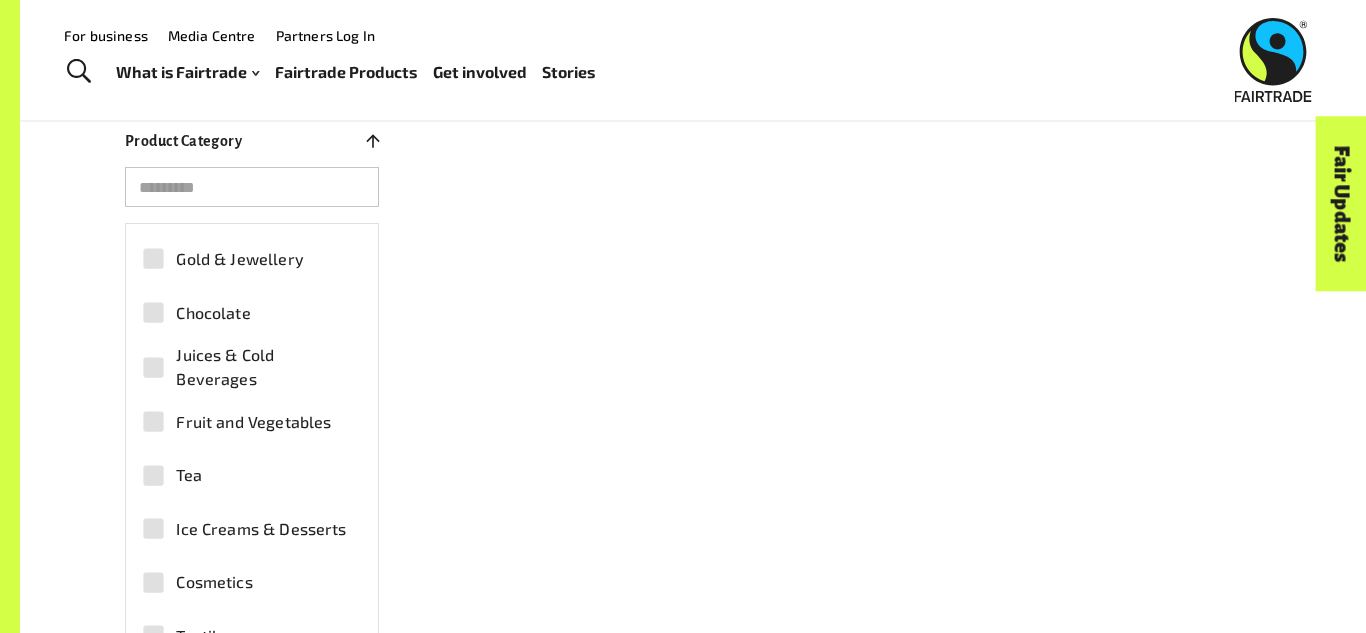 scroll, scrollTop: 48, scrollLeft: 0, axis: vertical 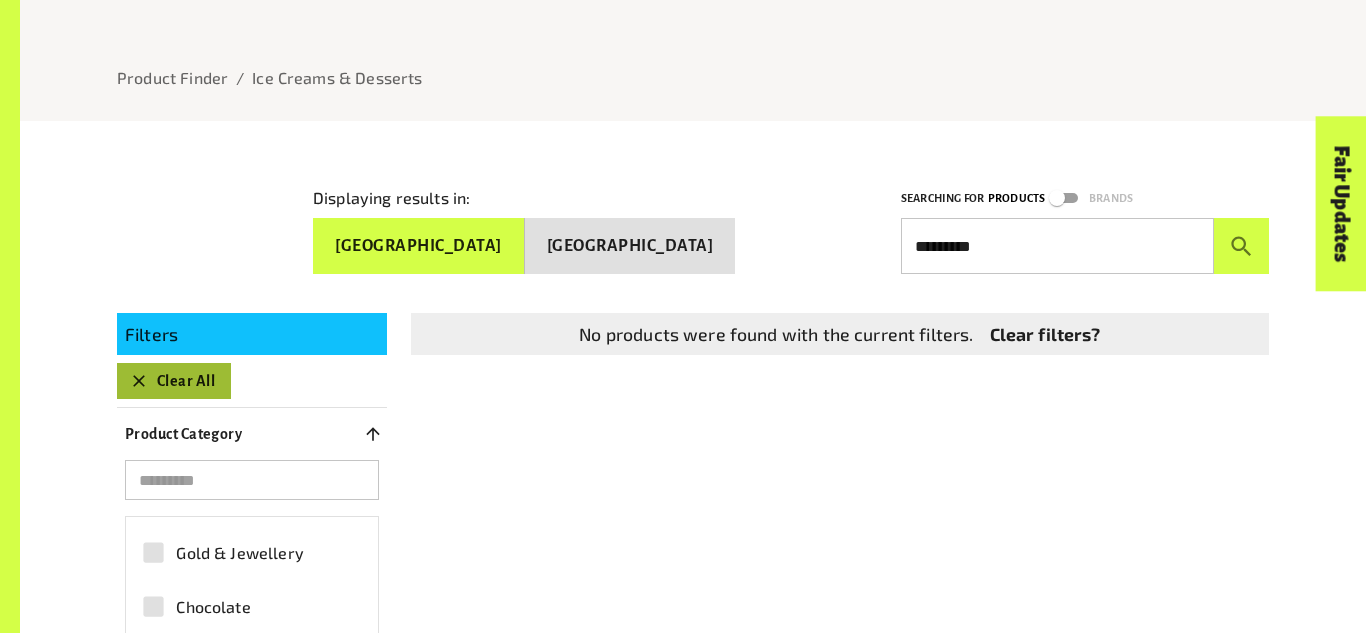 click on "Clear All" at bounding box center (174, 381) 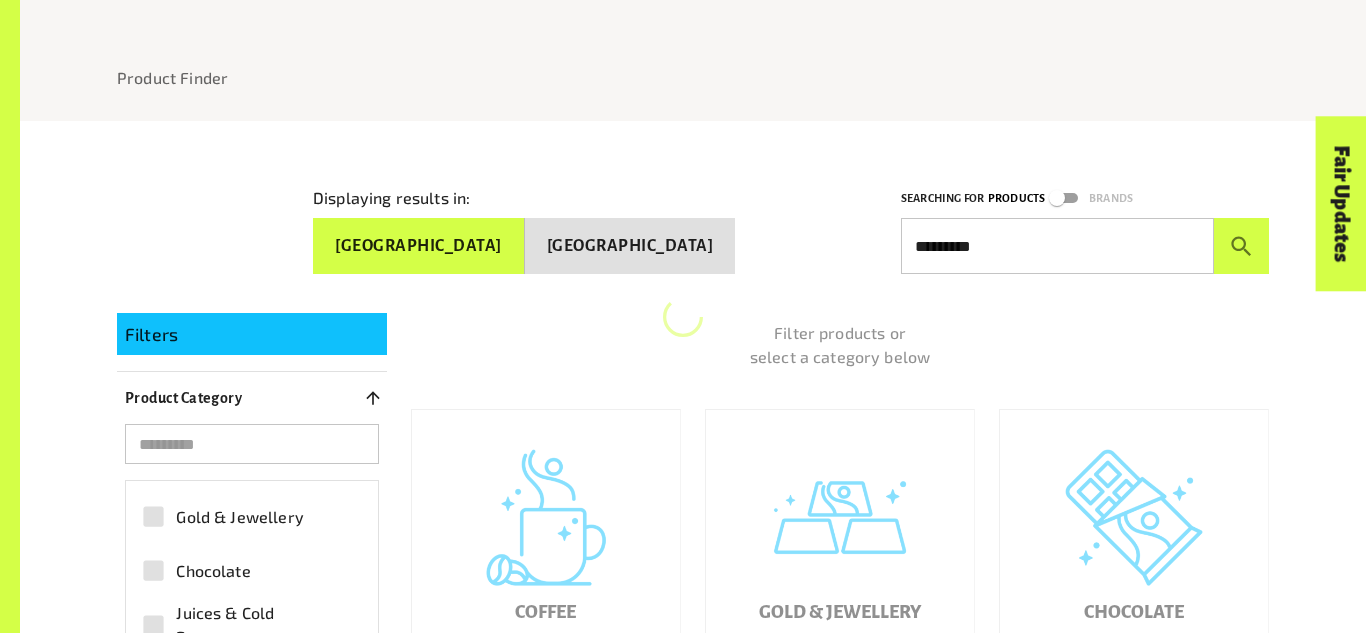 type 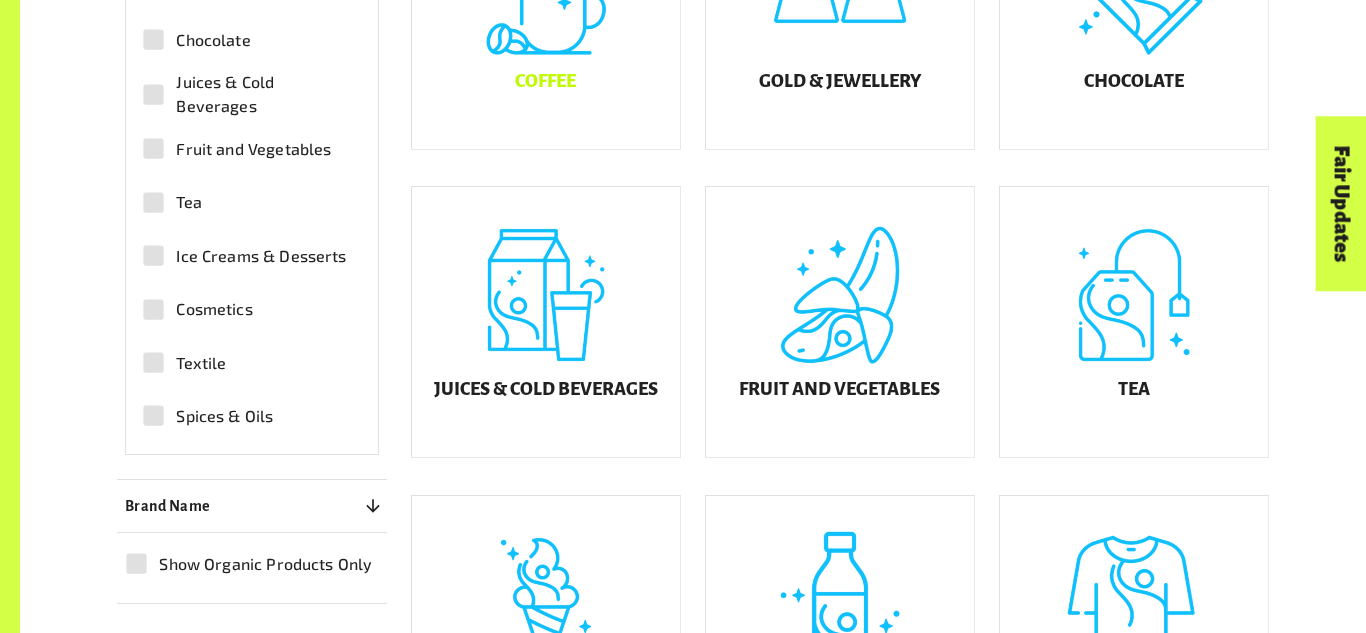 scroll, scrollTop: 762, scrollLeft: 0, axis: vertical 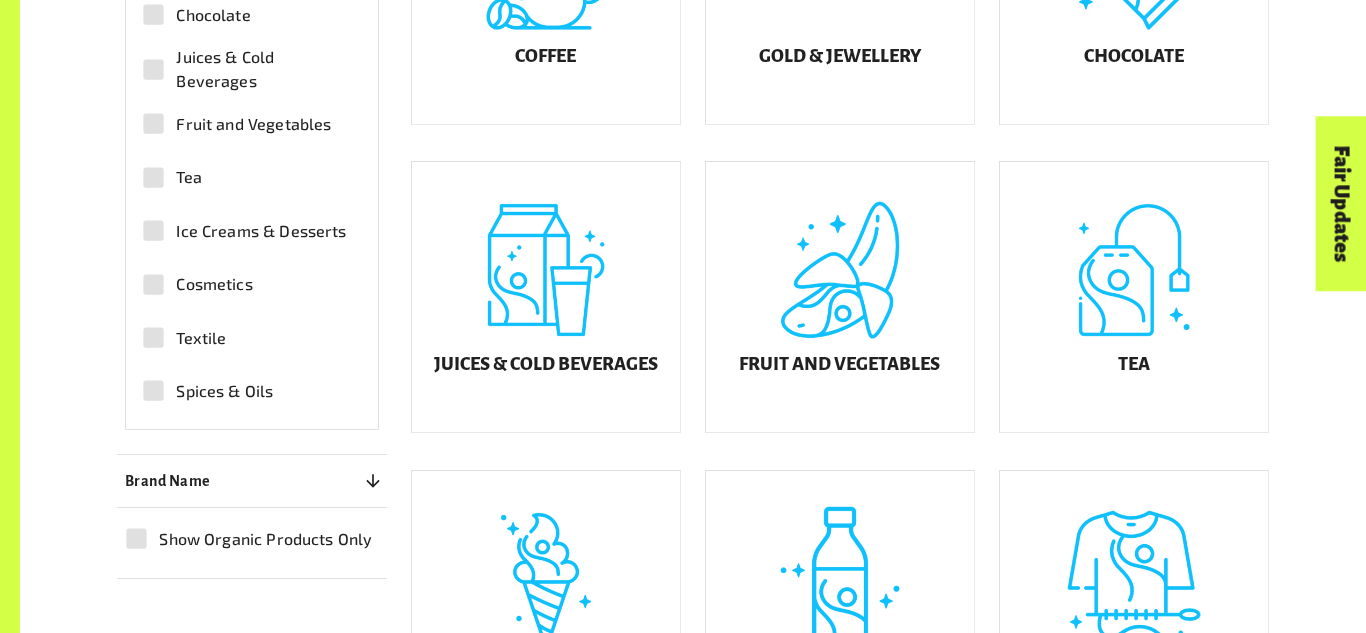 click on "Ice Creams & Desserts" at bounding box center [546, 606] 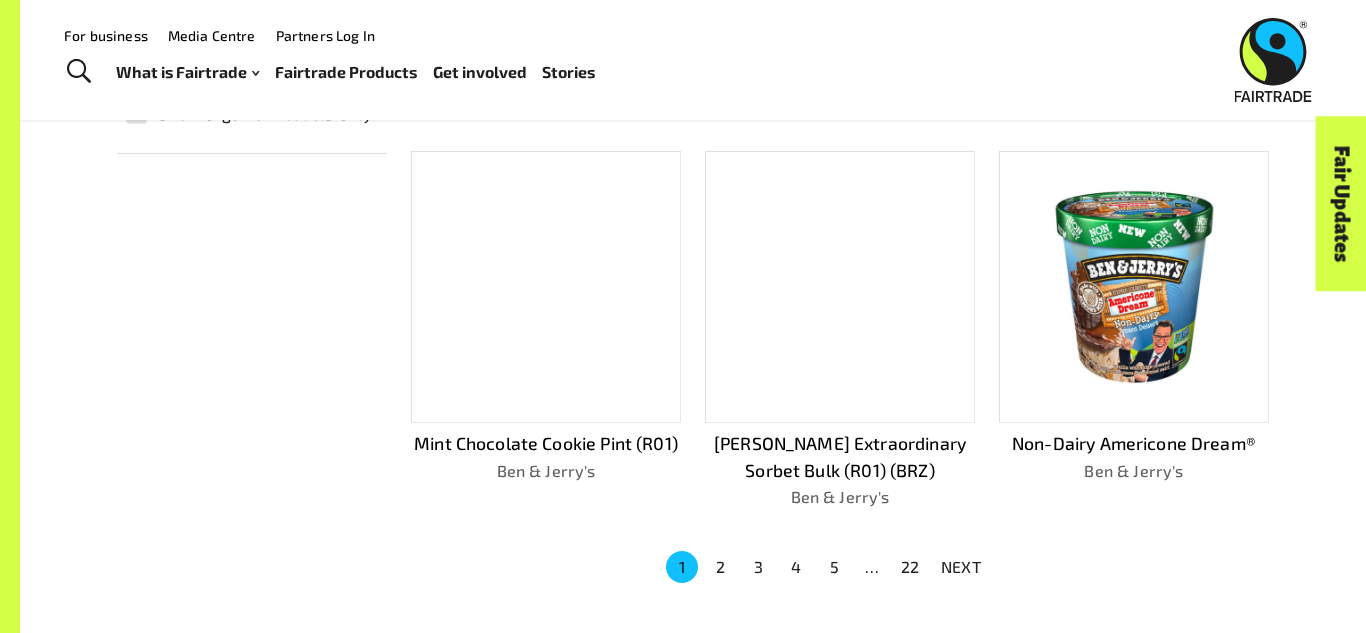 scroll, scrollTop: 1224, scrollLeft: 0, axis: vertical 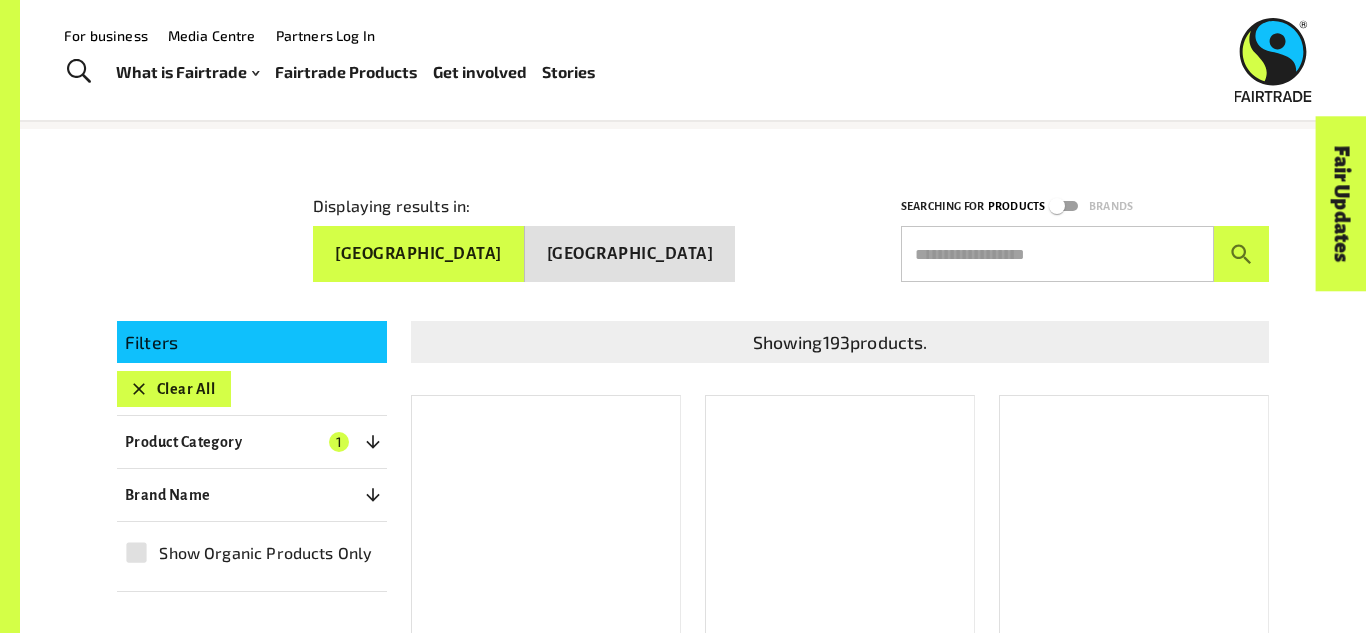 click at bounding box center (1057, 254) 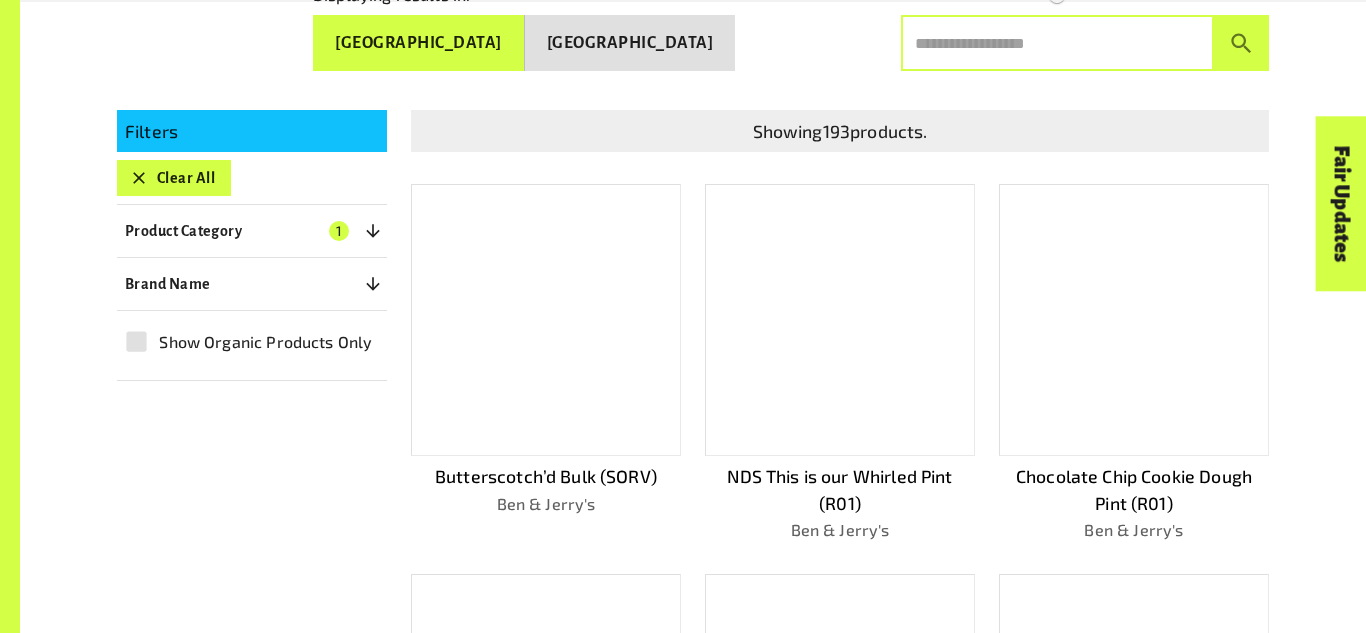 scroll, scrollTop: 410, scrollLeft: 0, axis: vertical 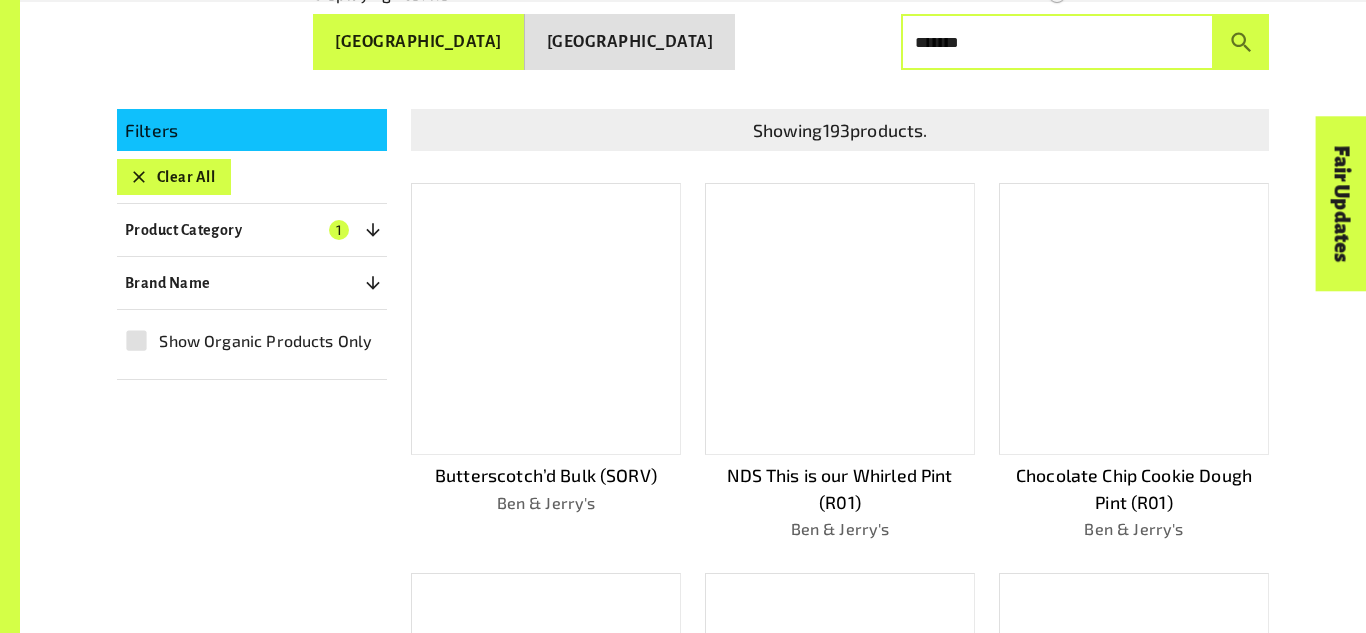 type on "*******" 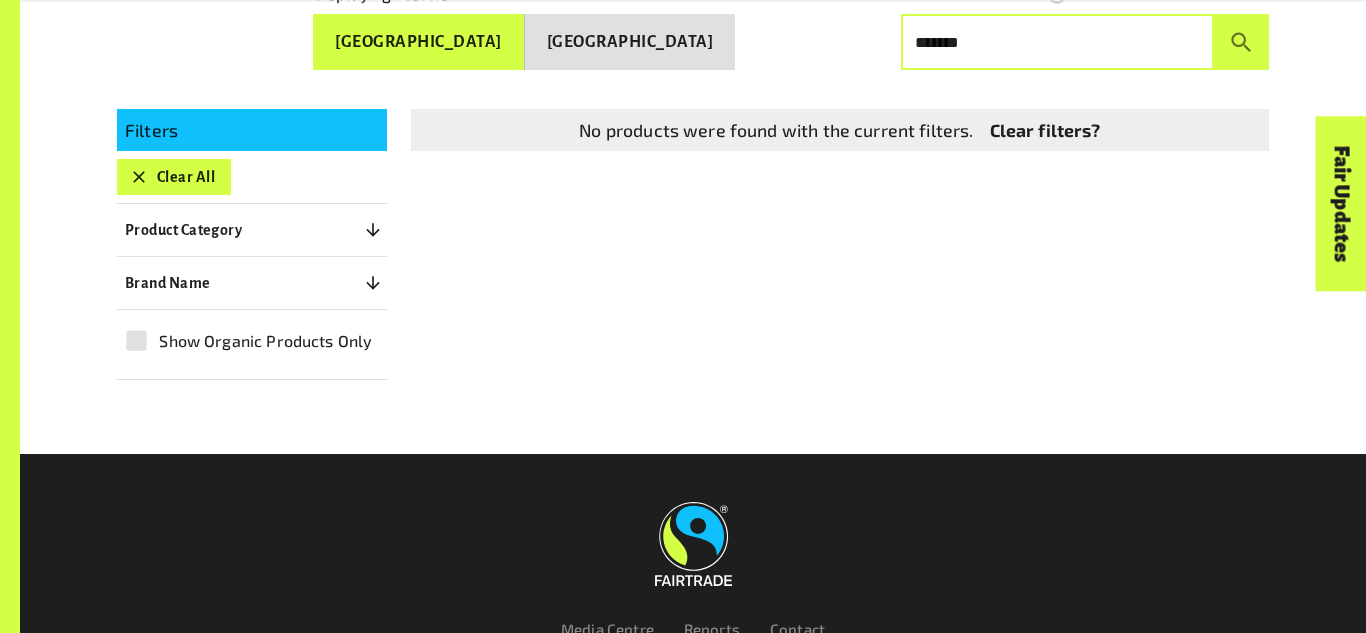 drag, startPoint x: 998, startPoint y: 47, endPoint x: 892, endPoint y: 65, distance: 107.51744 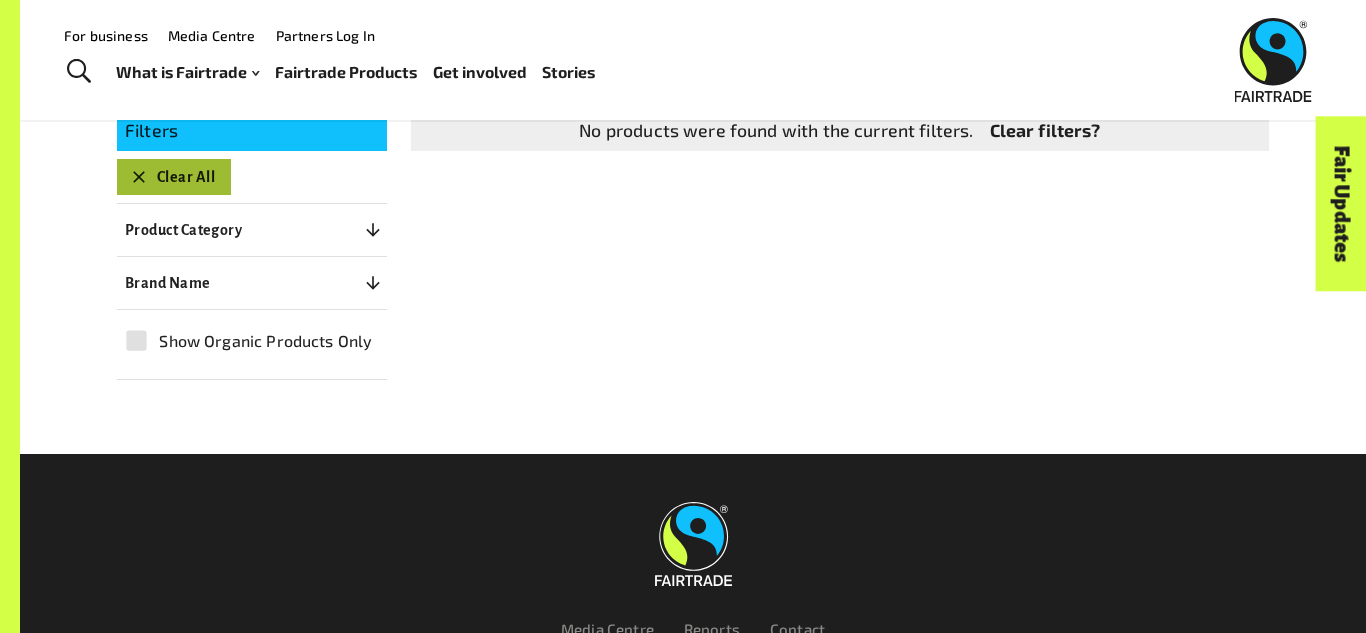 click on "Clear All" at bounding box center (174, 177) 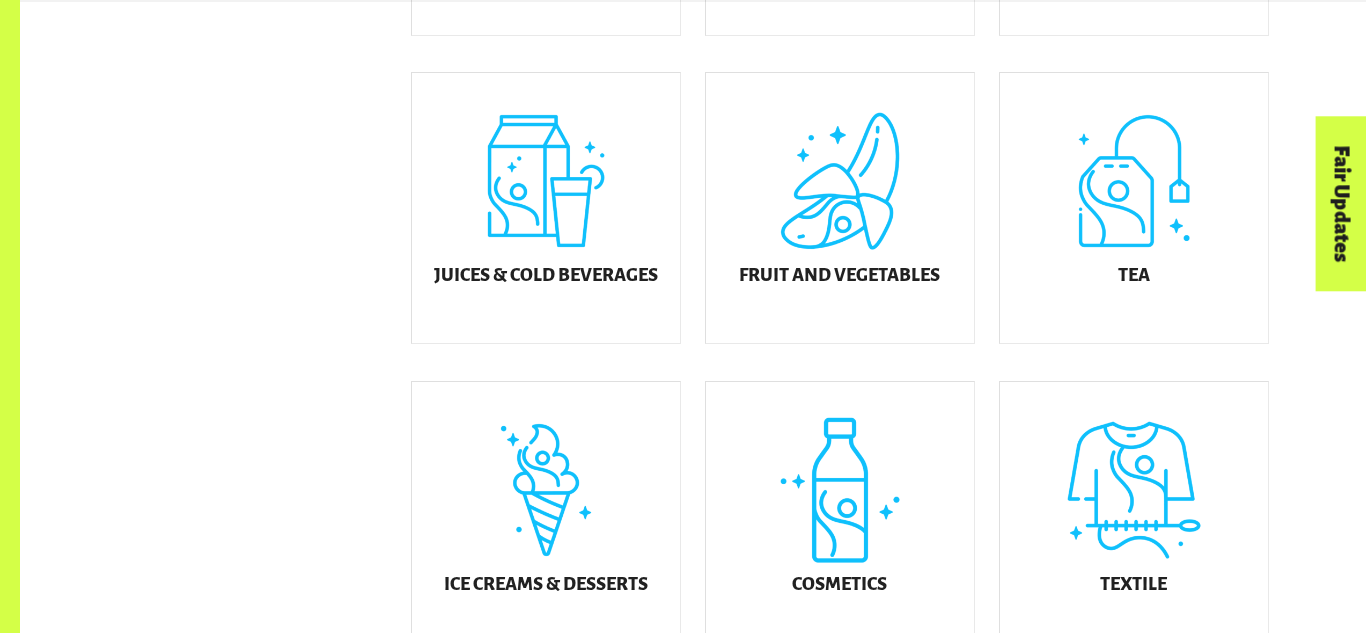 scroll, scrollTop: 856, scrollLeft: 0, axis: vertical 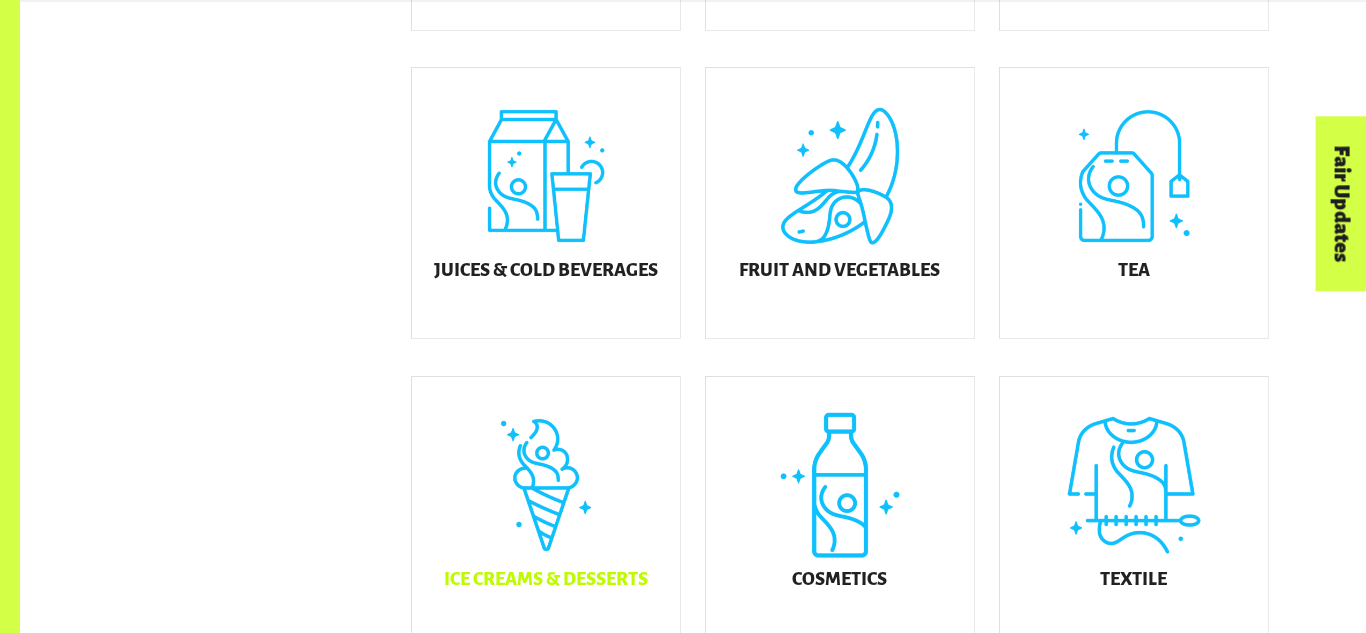 click on "Ice Creams & Desserts" at bounding box center [546, 512] 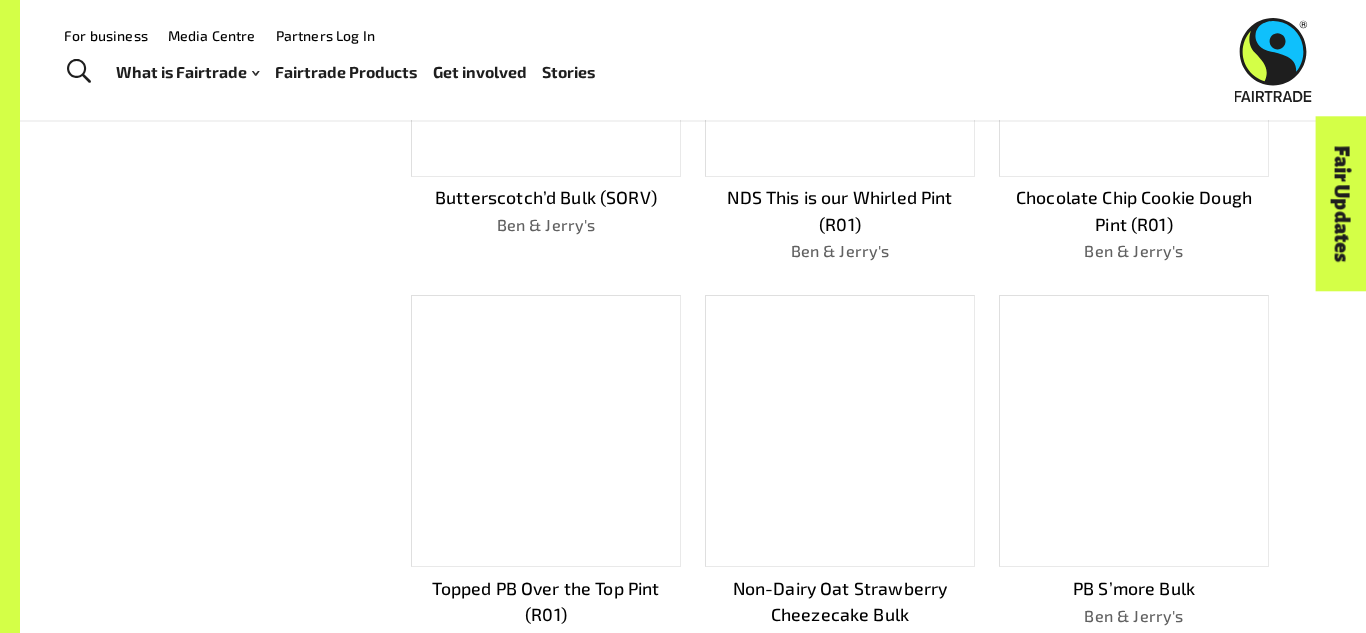 scroll, scrollTop: 327, scrollLeft: 0, axis: vertical 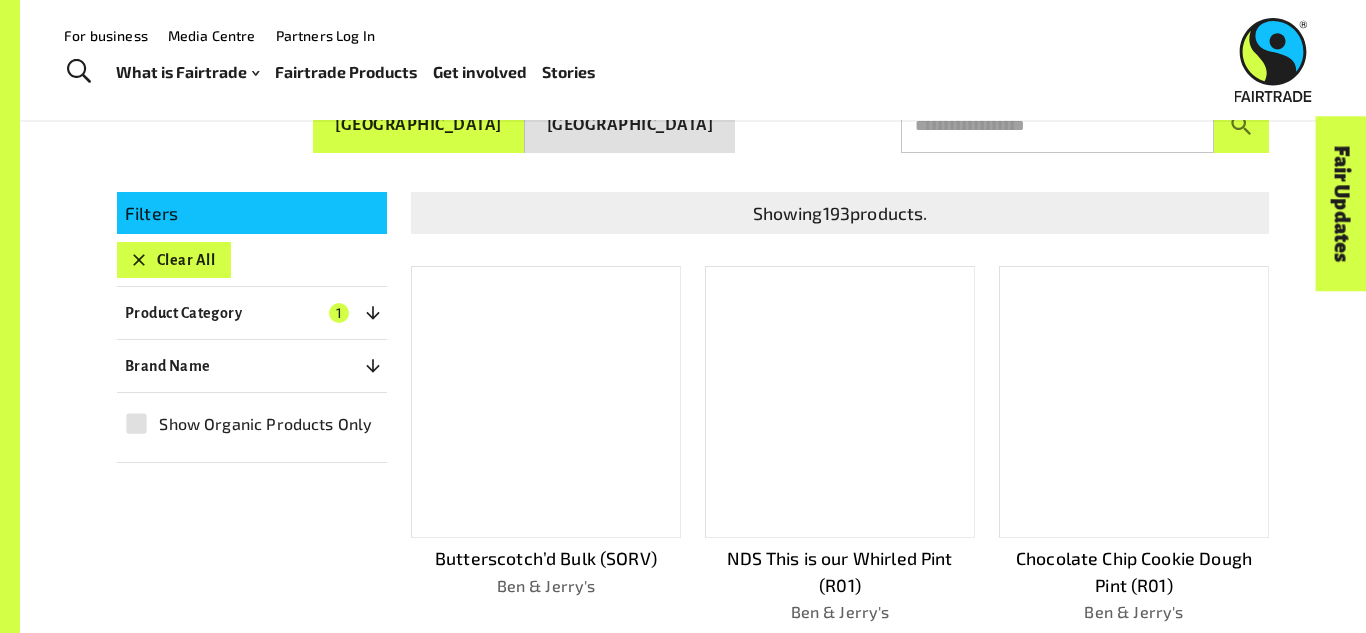 click at bounding box center (1057, 125) 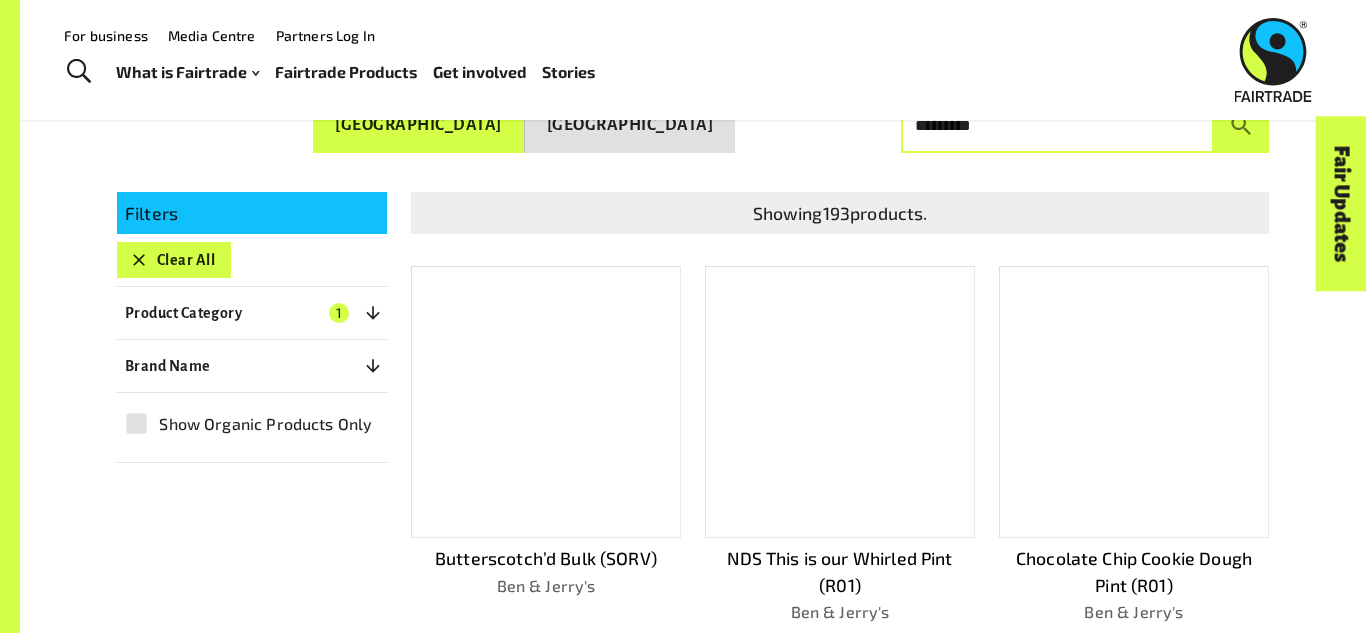 type on "*********" 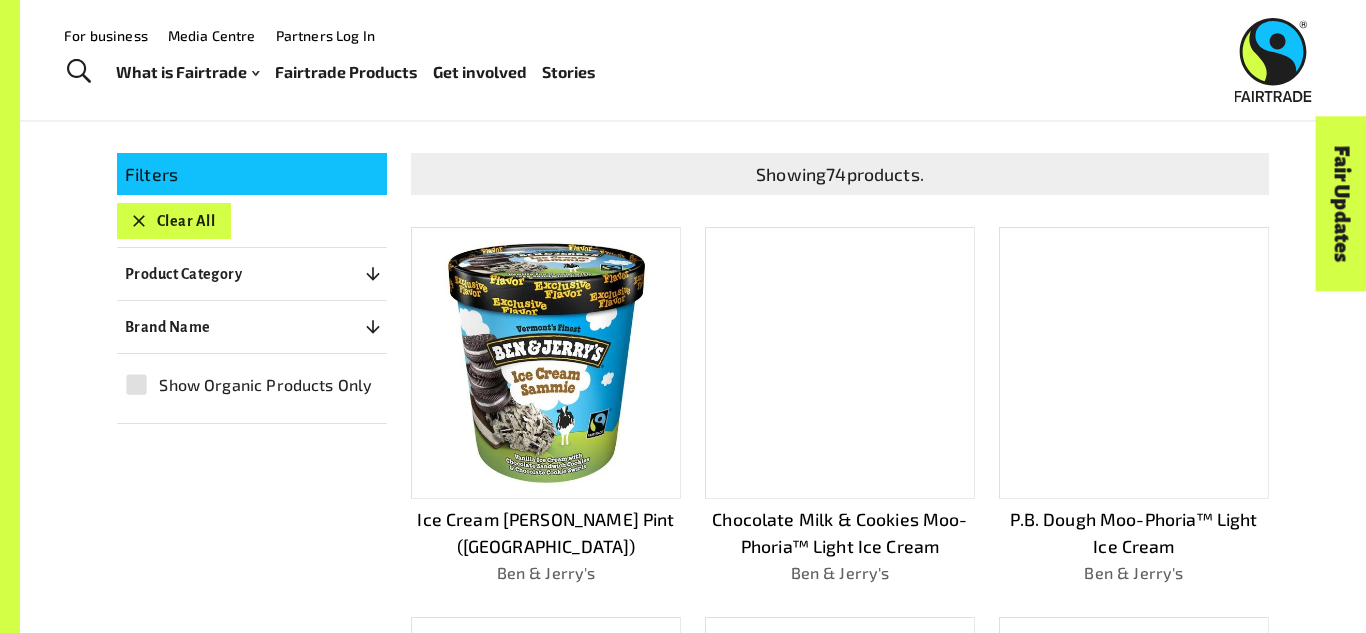 scroll, scrollTop: 363, scrollLeft: 0, axis: vertical 